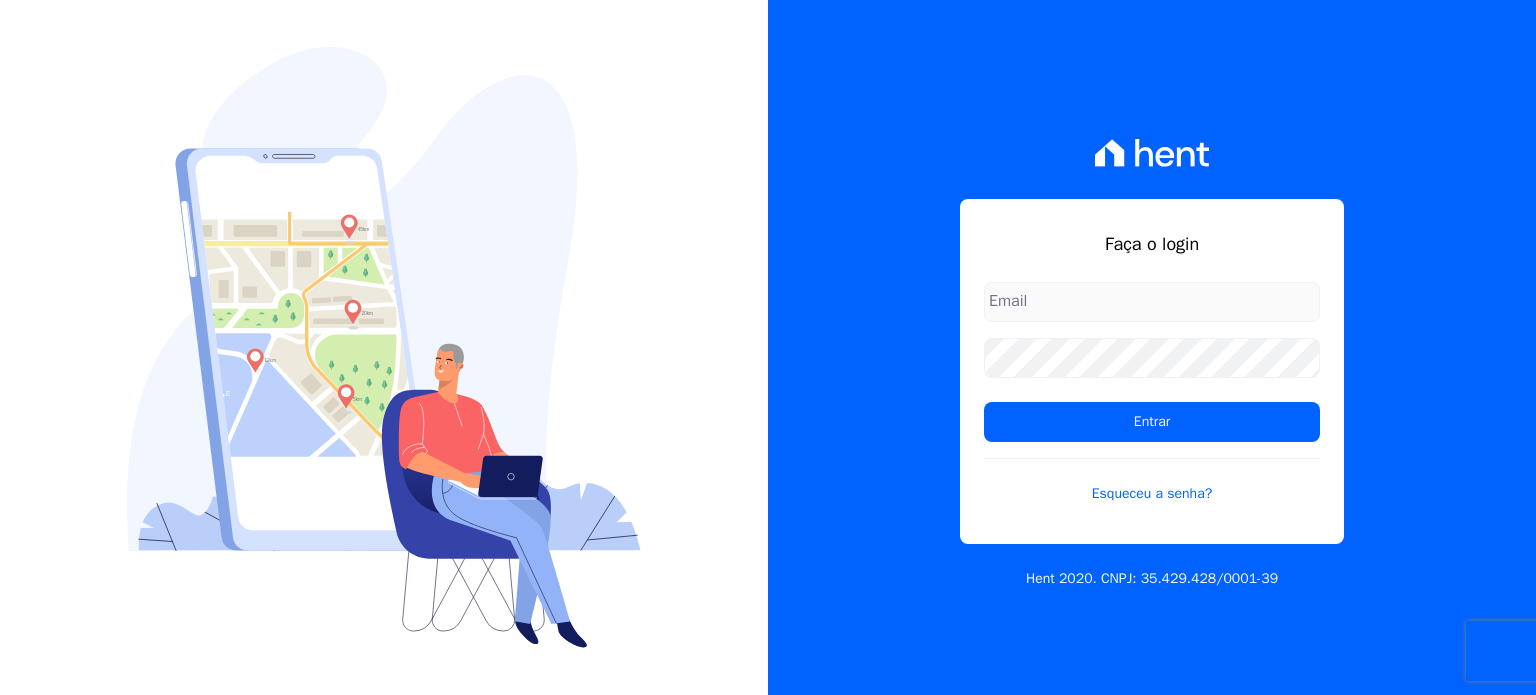 scroll, scrollTop: 0, scrollLeft: 0, axis: both 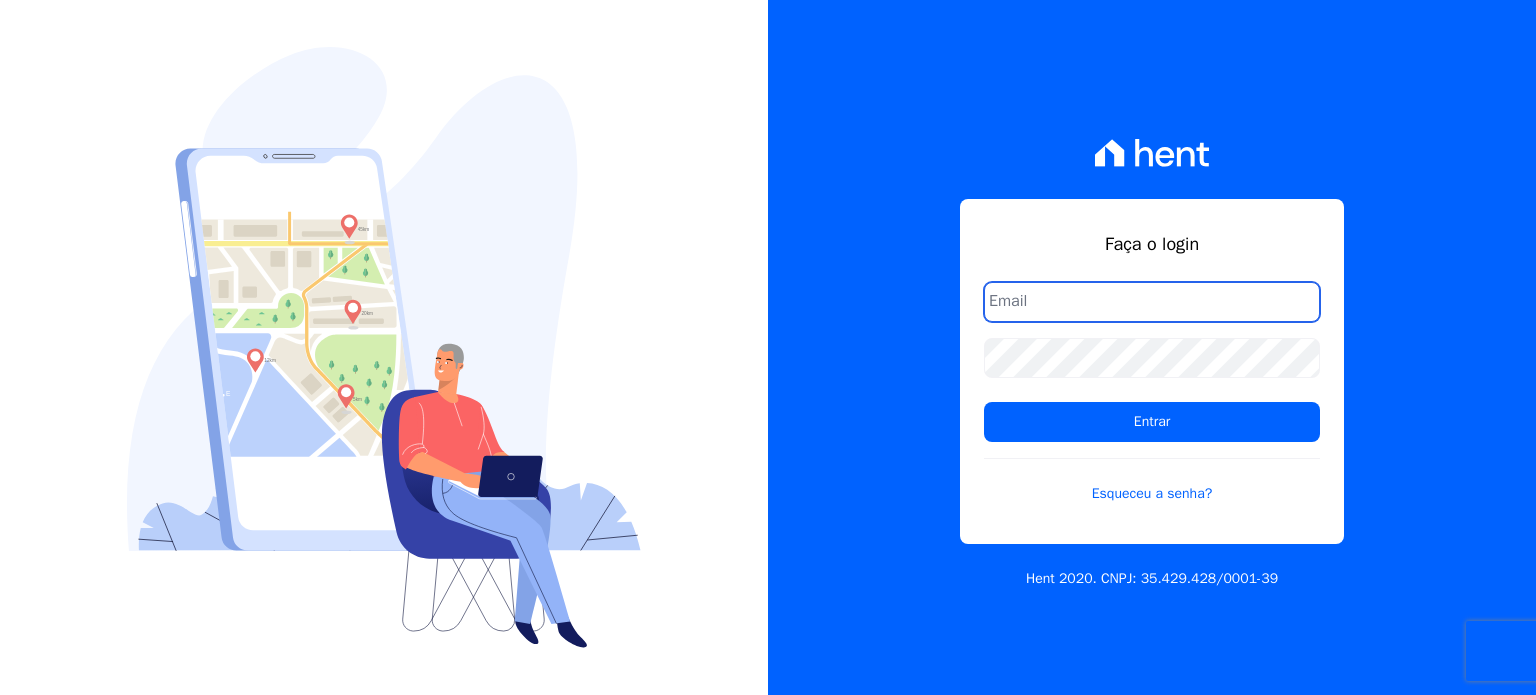 type on "[PERSON_NAME][EMAIL_ADDRESS][PERSON_NAME][DOMAIN_NAME]" 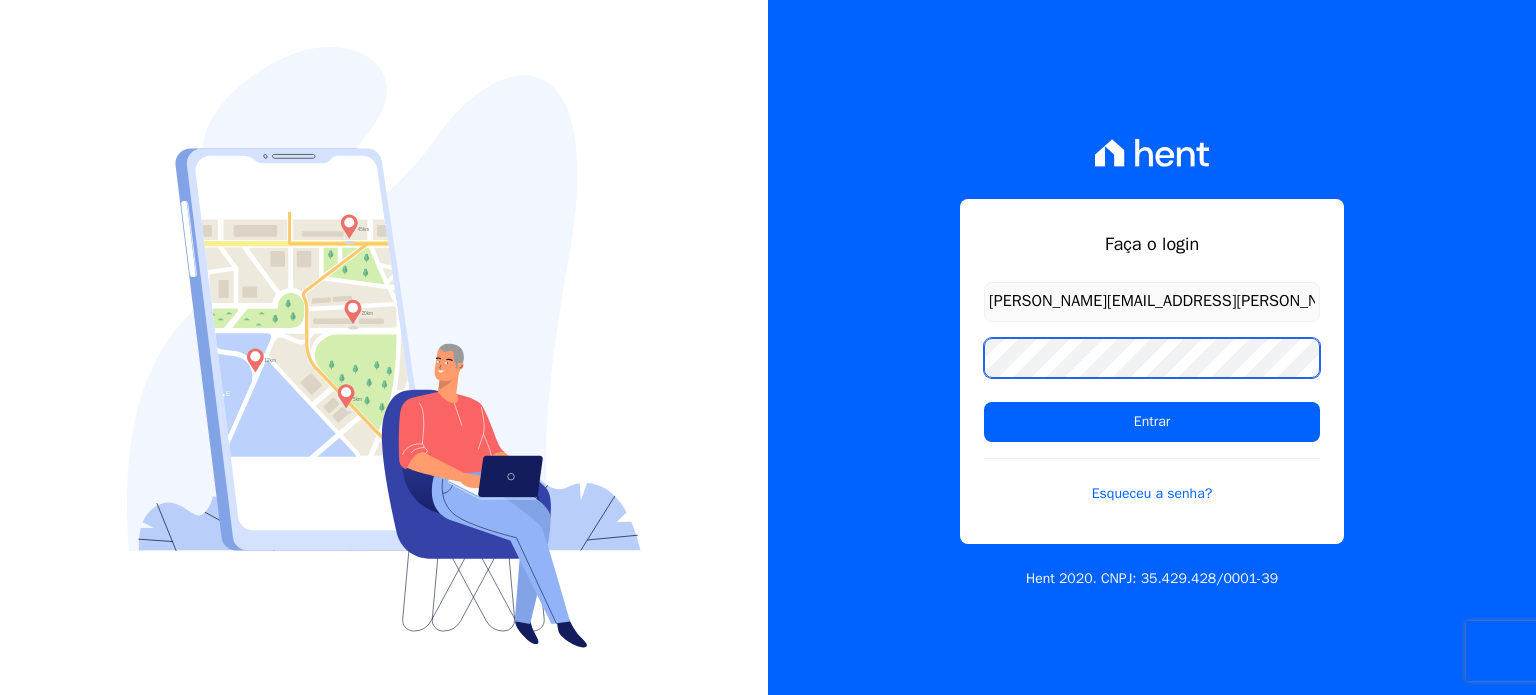 click on "Faça o login
[PERSON_NAME][EMAIL_ADDRESS][PERSON_NAME][DOMAIN_NAME]
Entrar
Esqueceu a senha?
Hent 2020. CNPJ: 35.429.428/0001-39" at bounding box center [1152, 347] 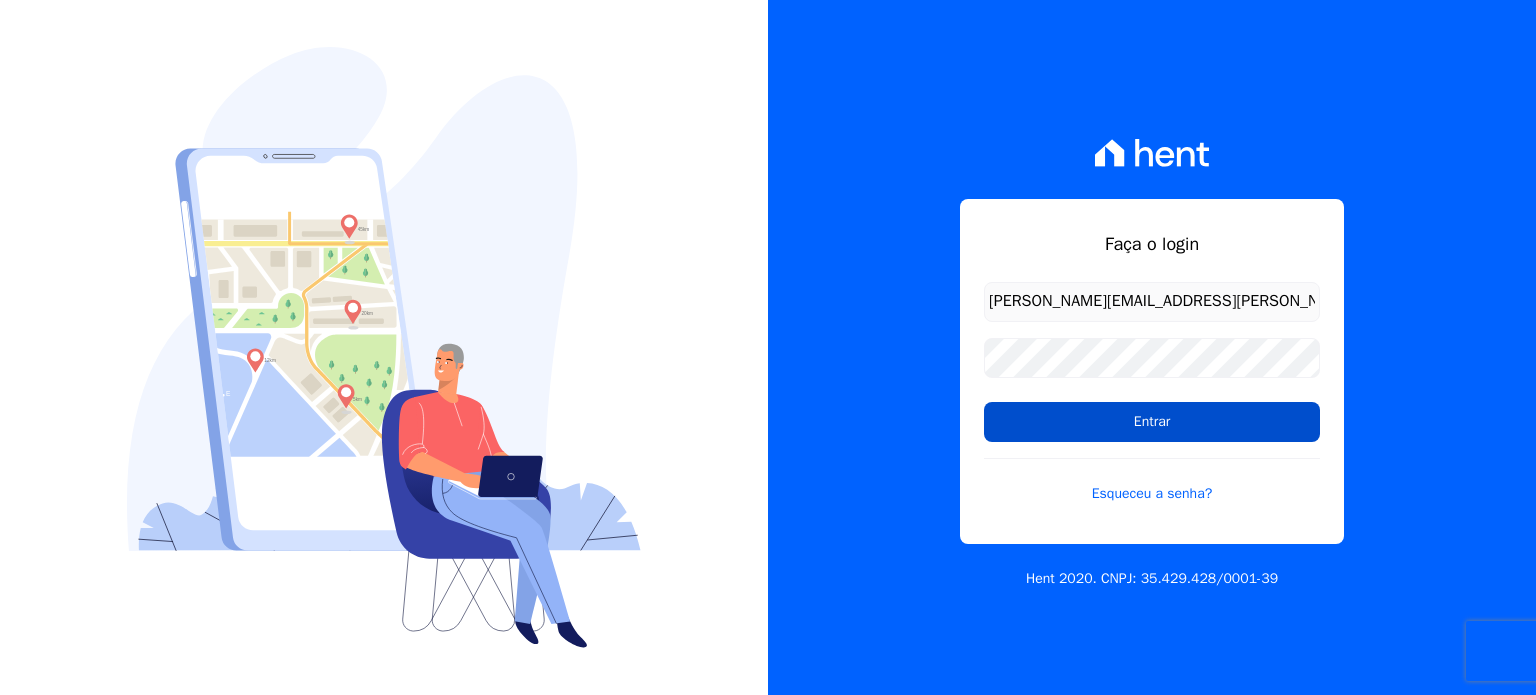 click on "Entrar" at bounding box center [1152, 422] 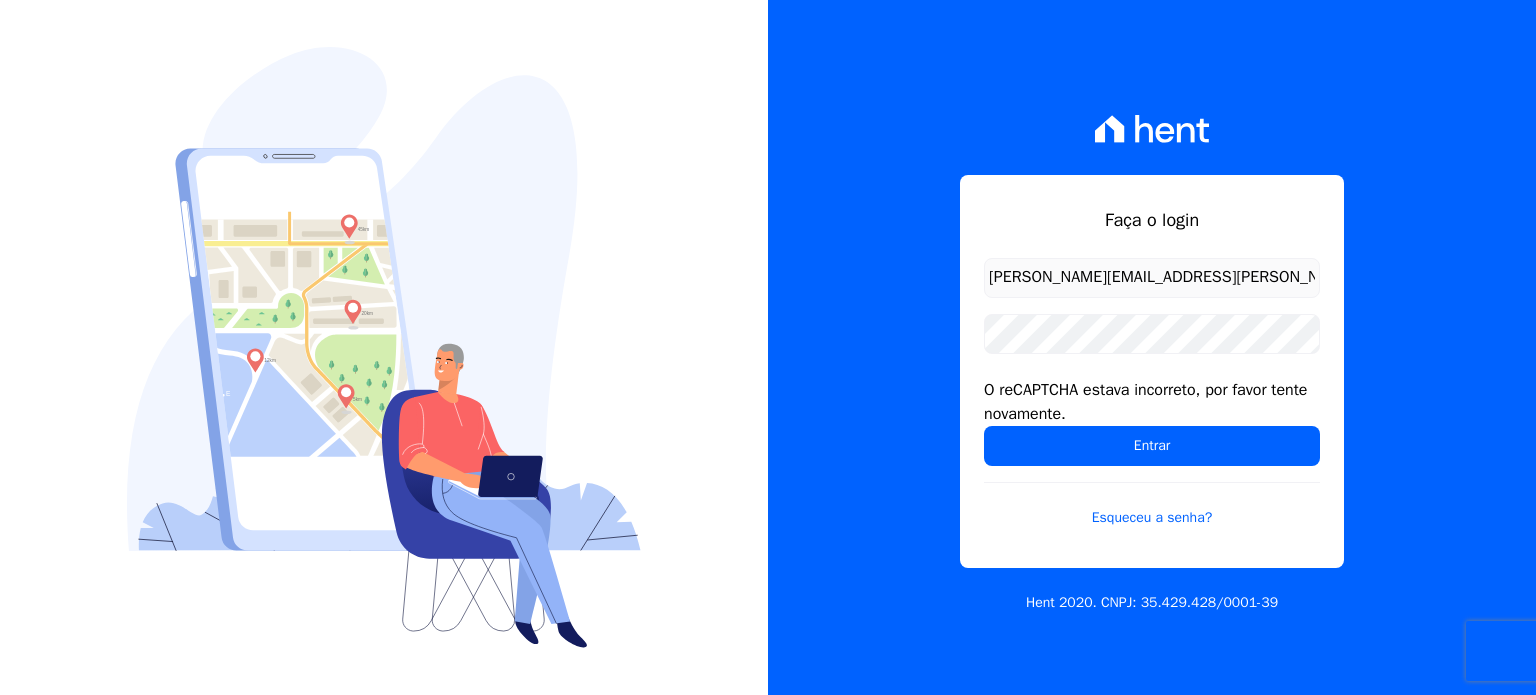 scroll, scrollTop: 0, scrollLeft: 0, axis: both 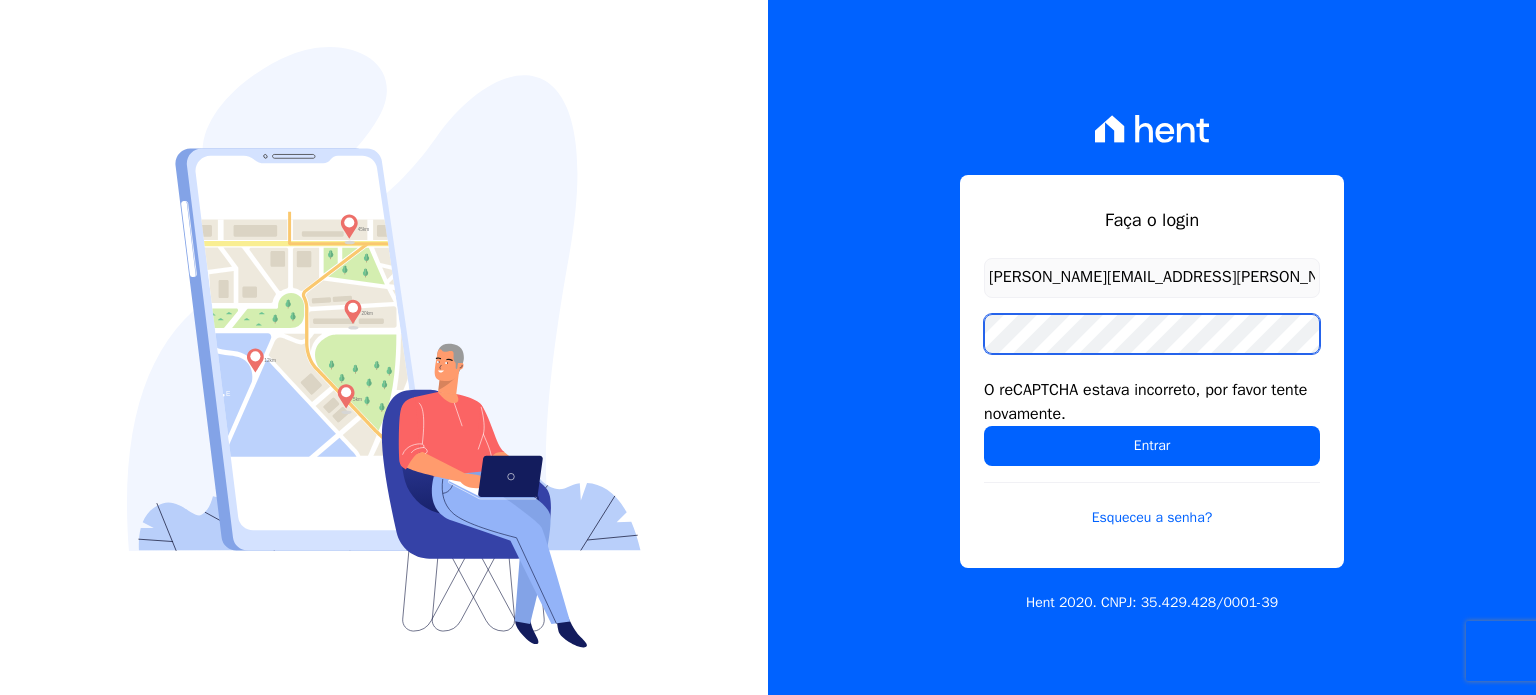 click on "Entrar" at bounding box center (1152, 446) 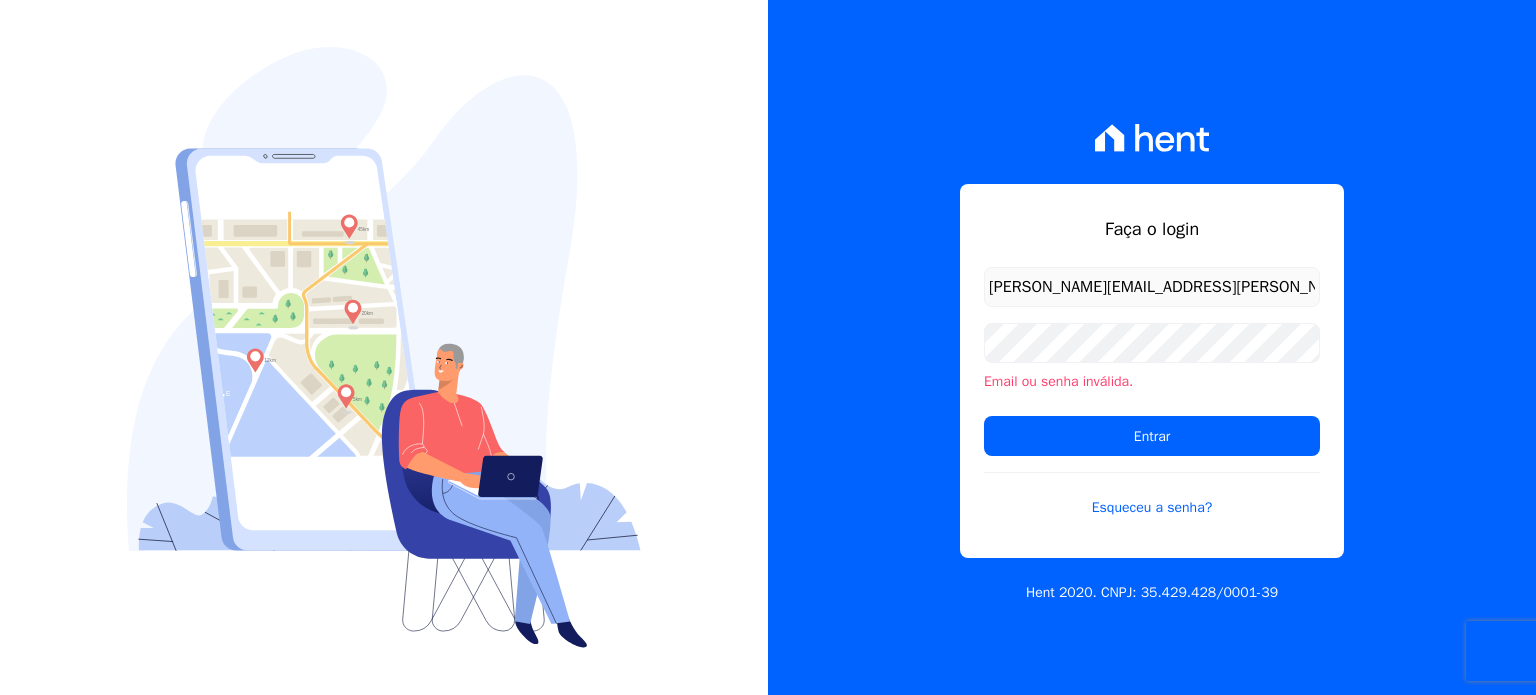 scroll, scrollTop: 0, scrollLeft: 0, axis: both 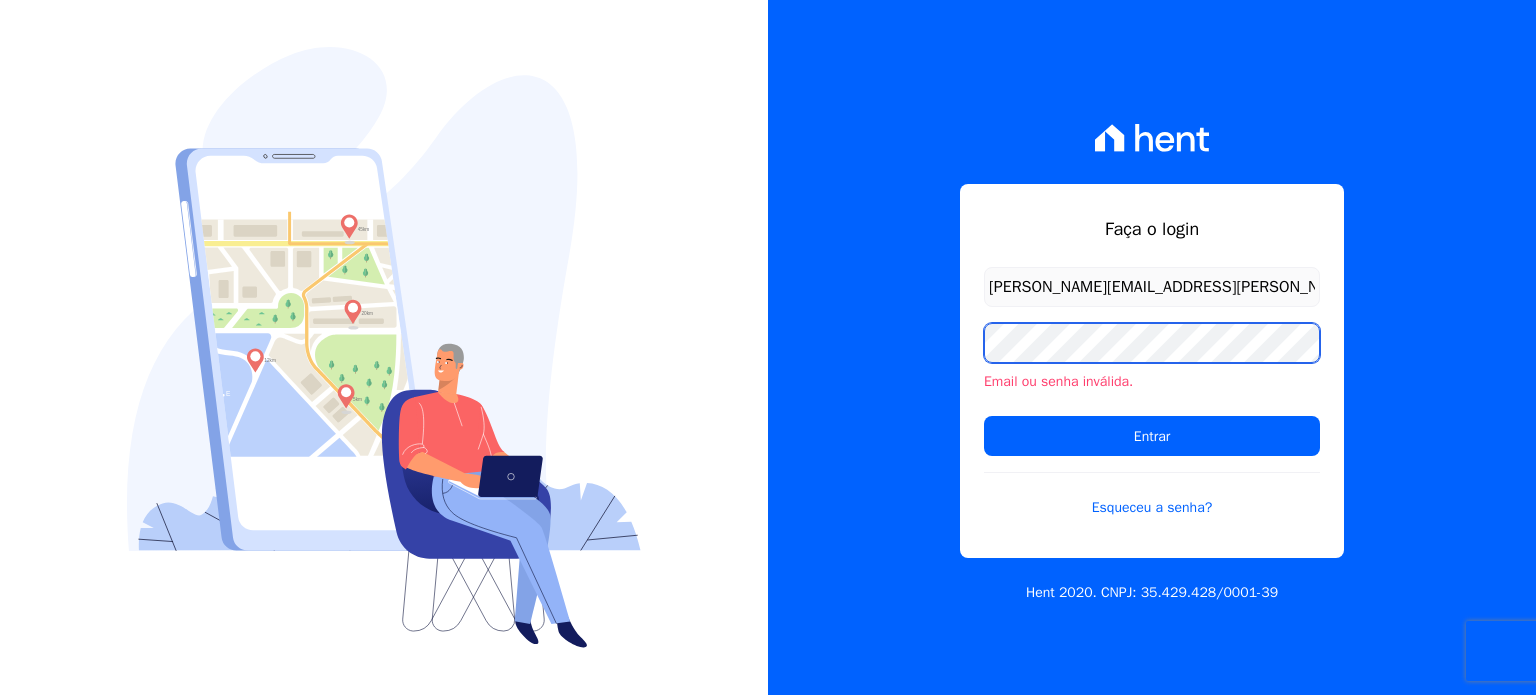 click on "Faça o login
paula.silva@senziani.com
Email ou senha inválida.
Entrar
Esqueceu a senha?
Hent 2020. CNPJ: 35.429.428/0001-39" at bounding box center (1152, 347) 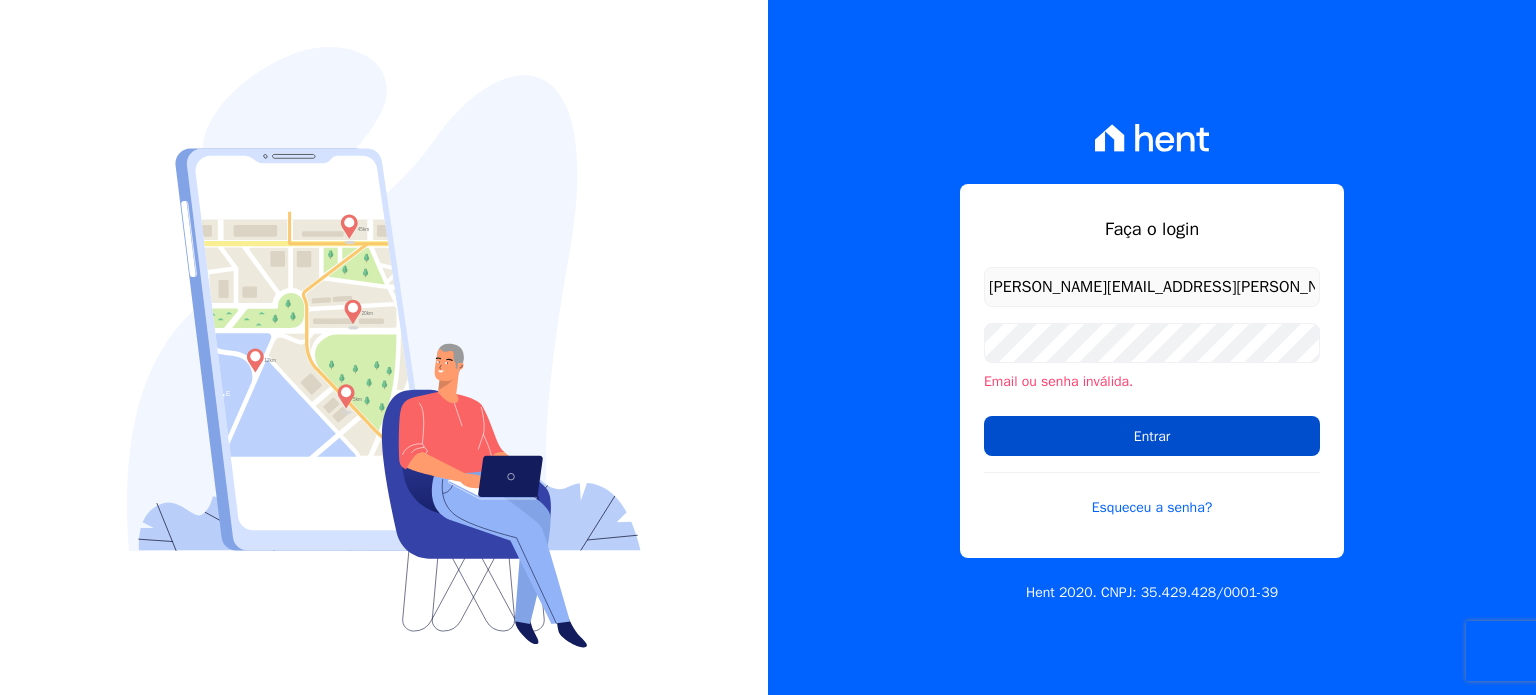 click on "Entrar" at bounding box center (1152, 436) 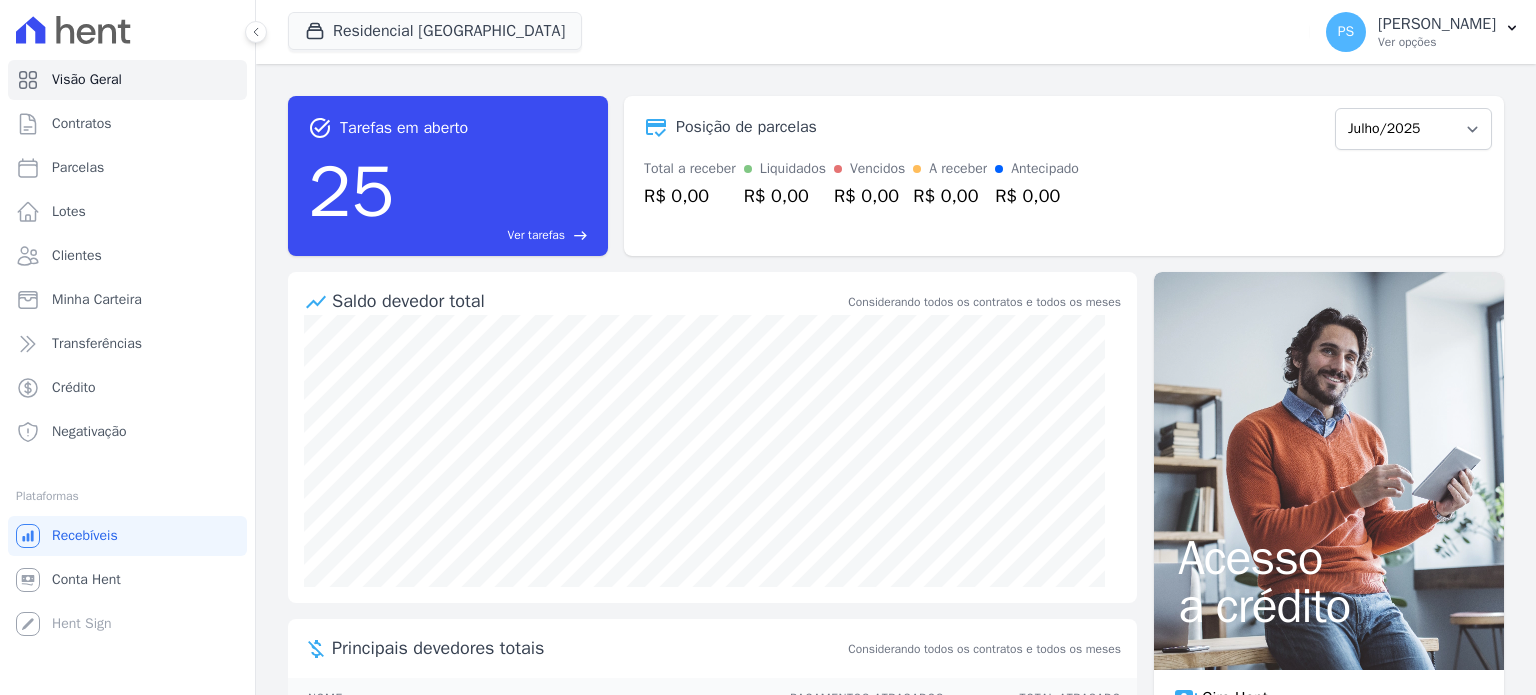scroll, scrollTop: 0, scrollLeft: 0, axis: both 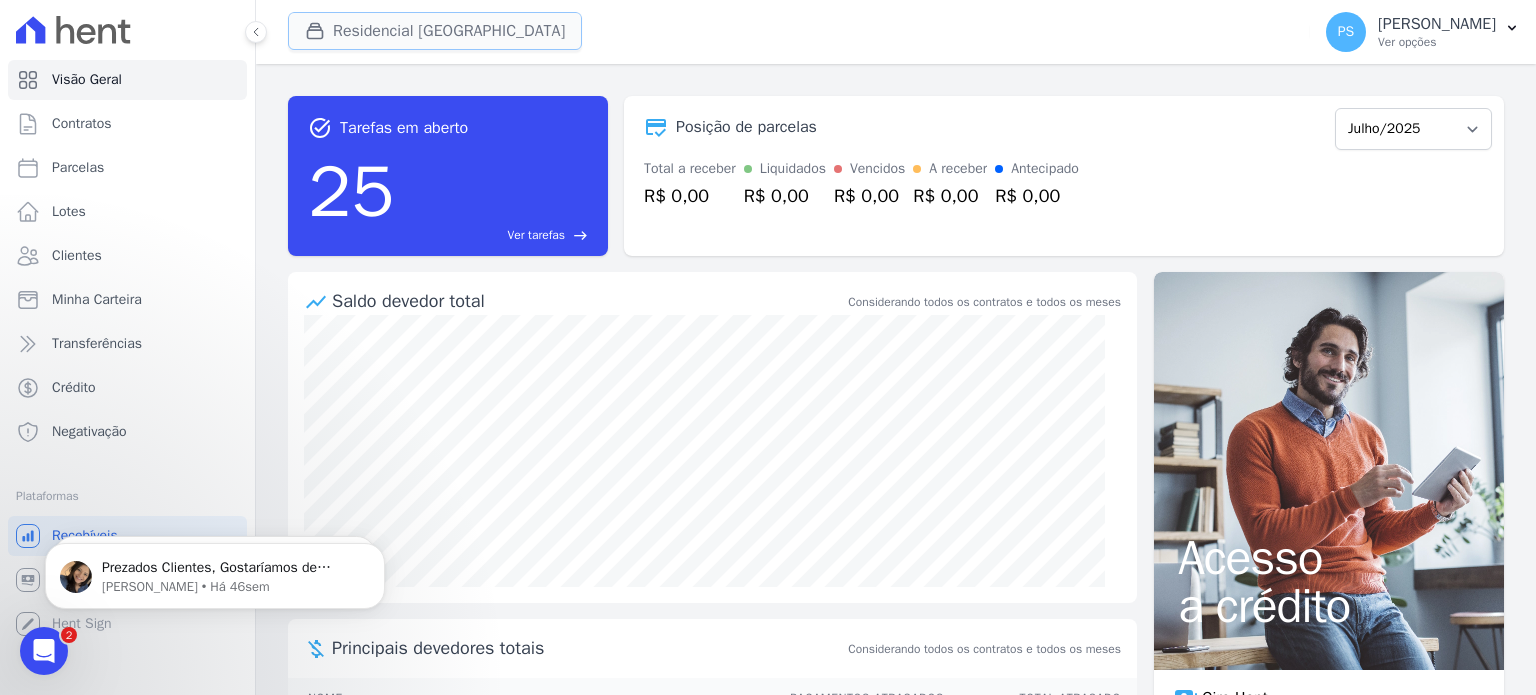 click 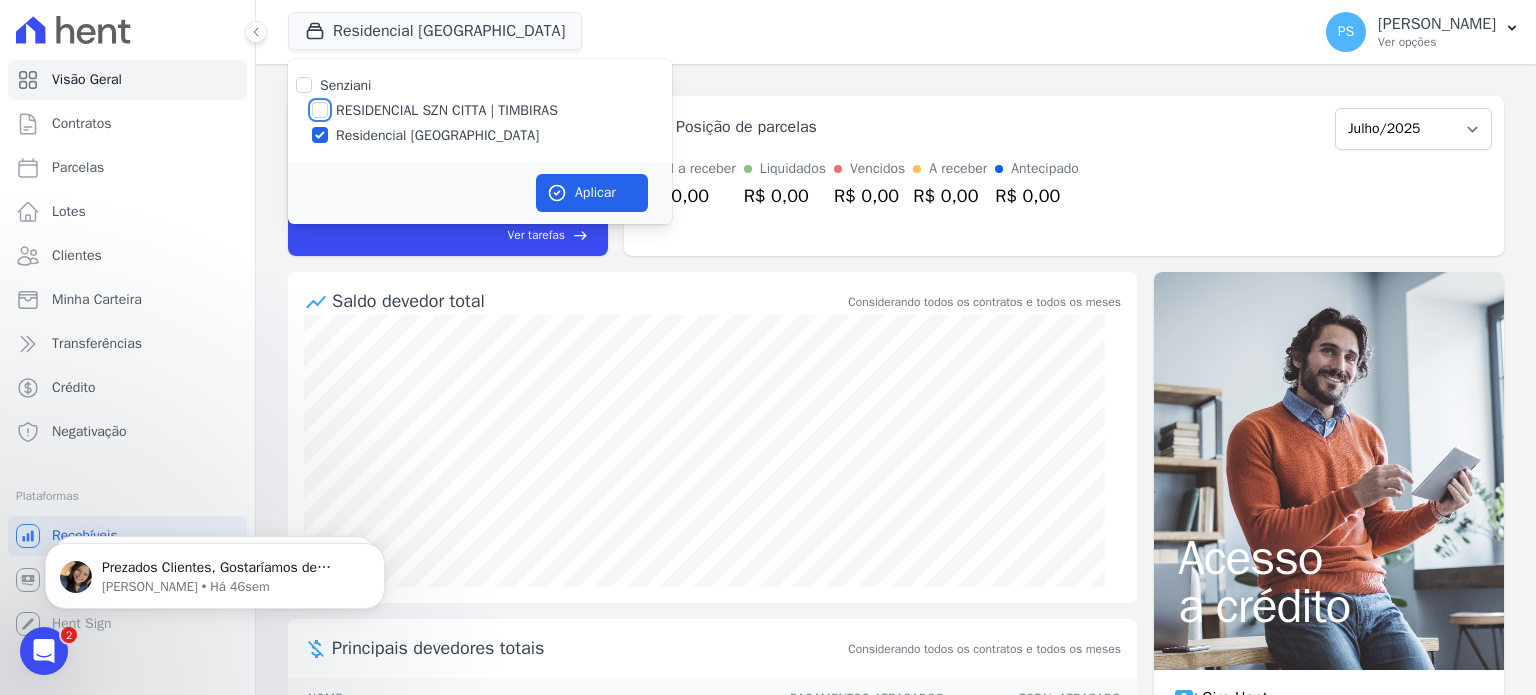 click on "RESIDENCIAL SZN CITTA | TIMBIRAS" at bounding box center [320, 110] 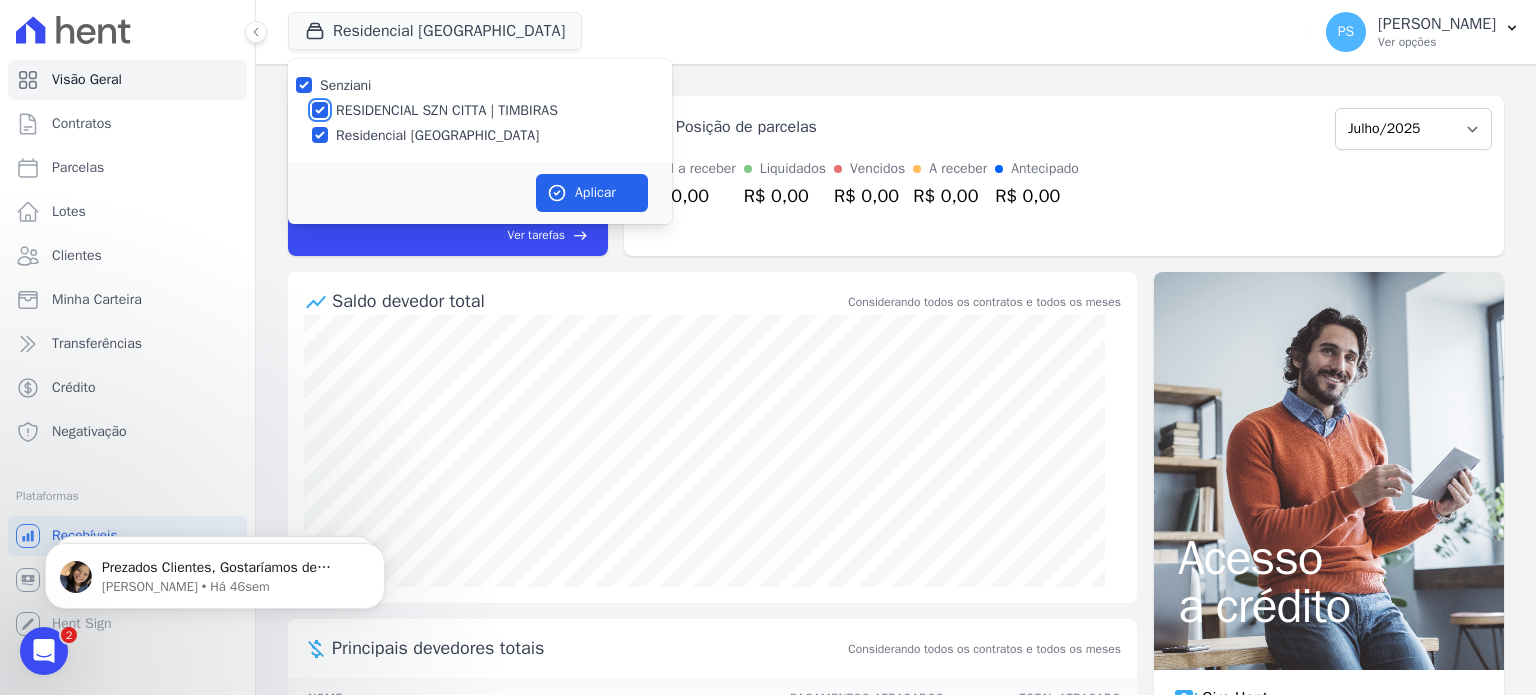 checkbox on "true" 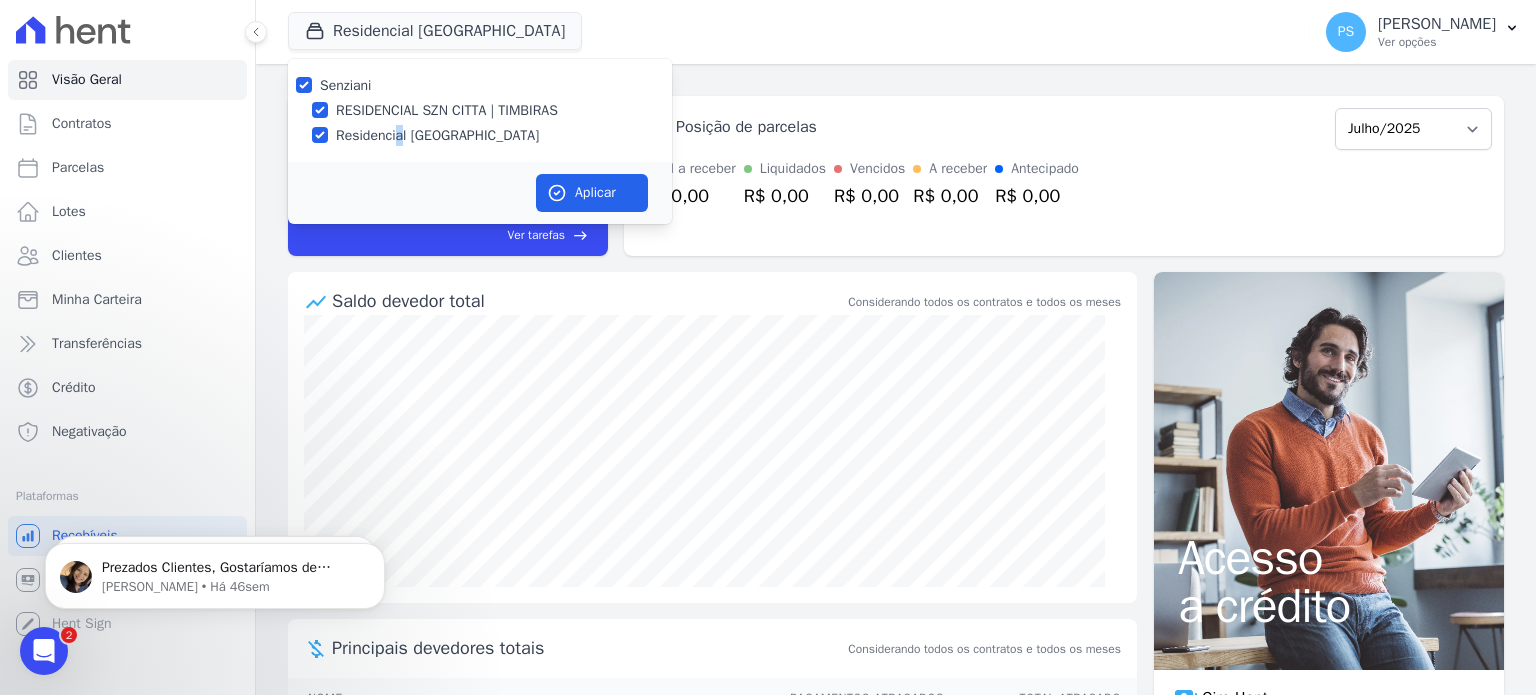 click on "Residencial Villa Sardenha" at bounding box center (437, 135) 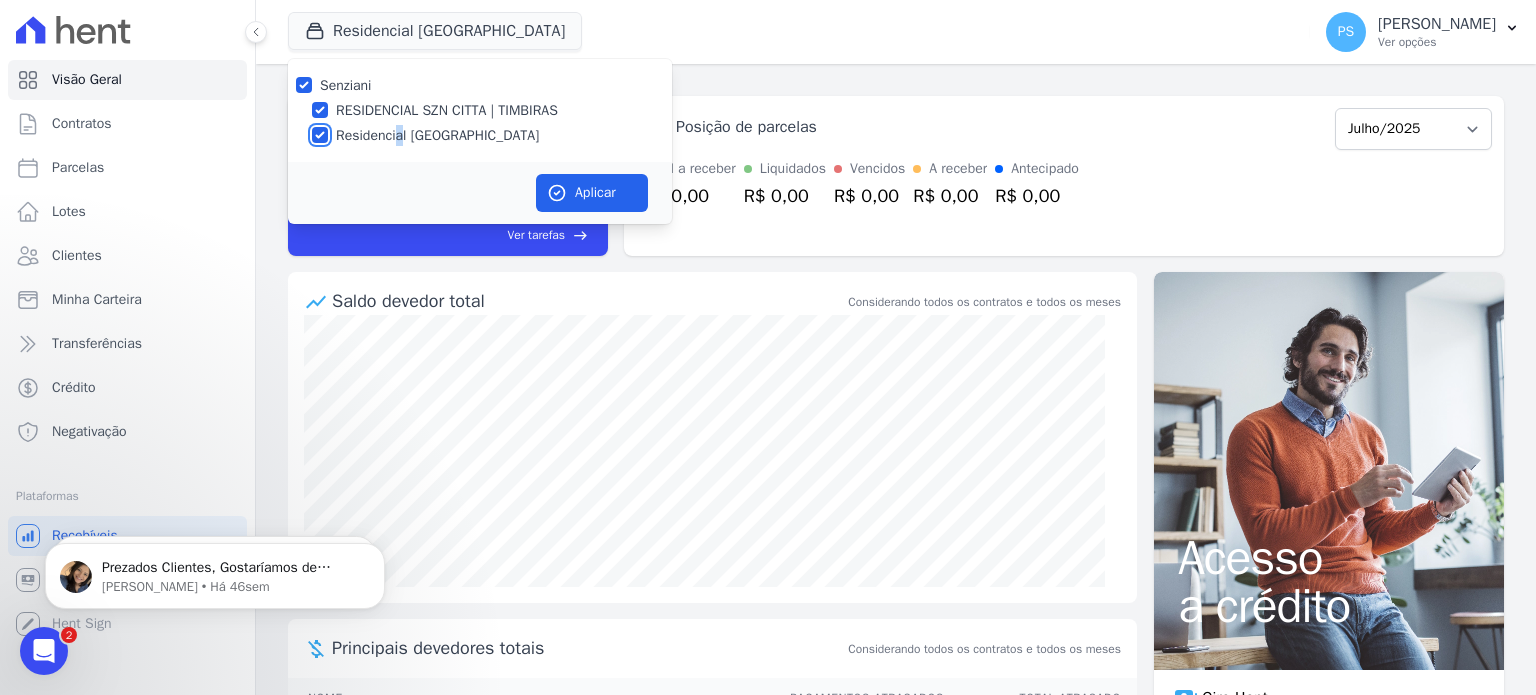 click on "Residencial Villa Sardenha" at bounding box center (320, 135) 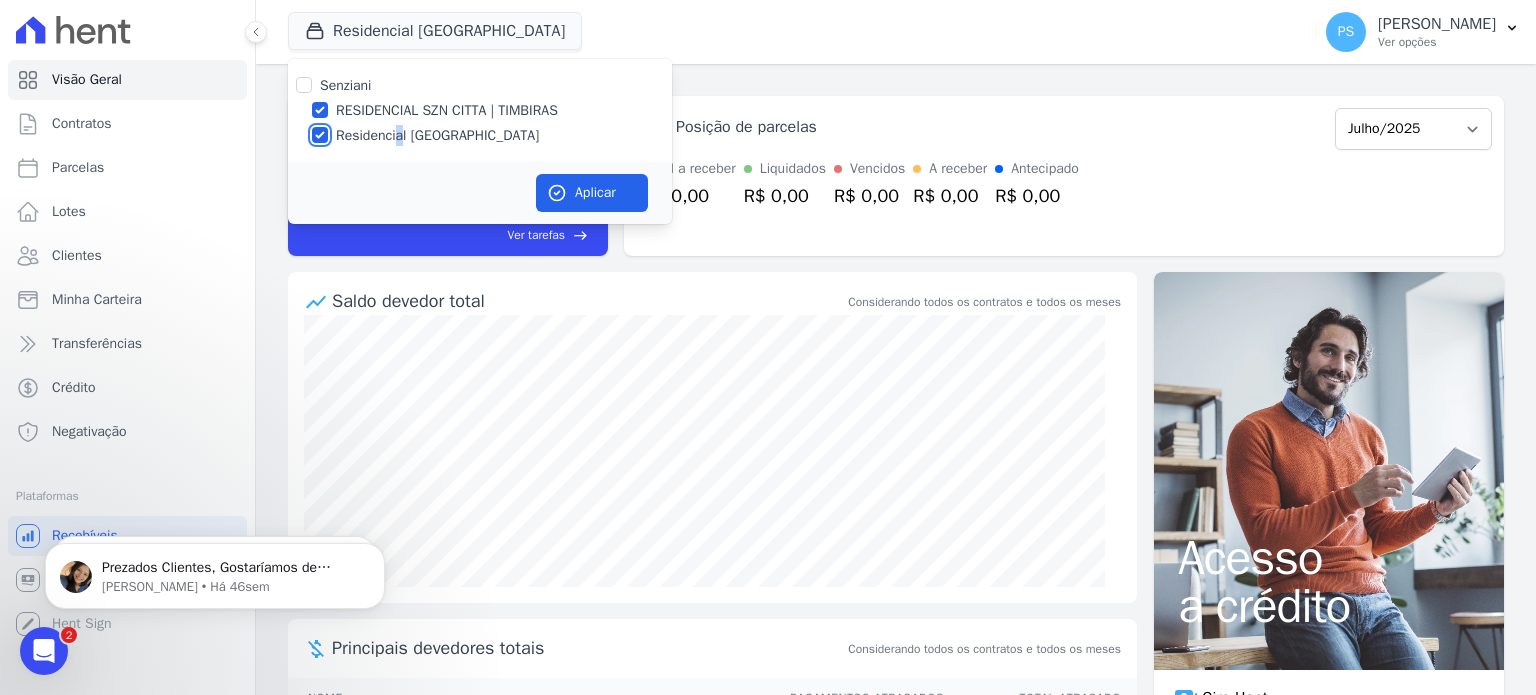 checkbox on "false" 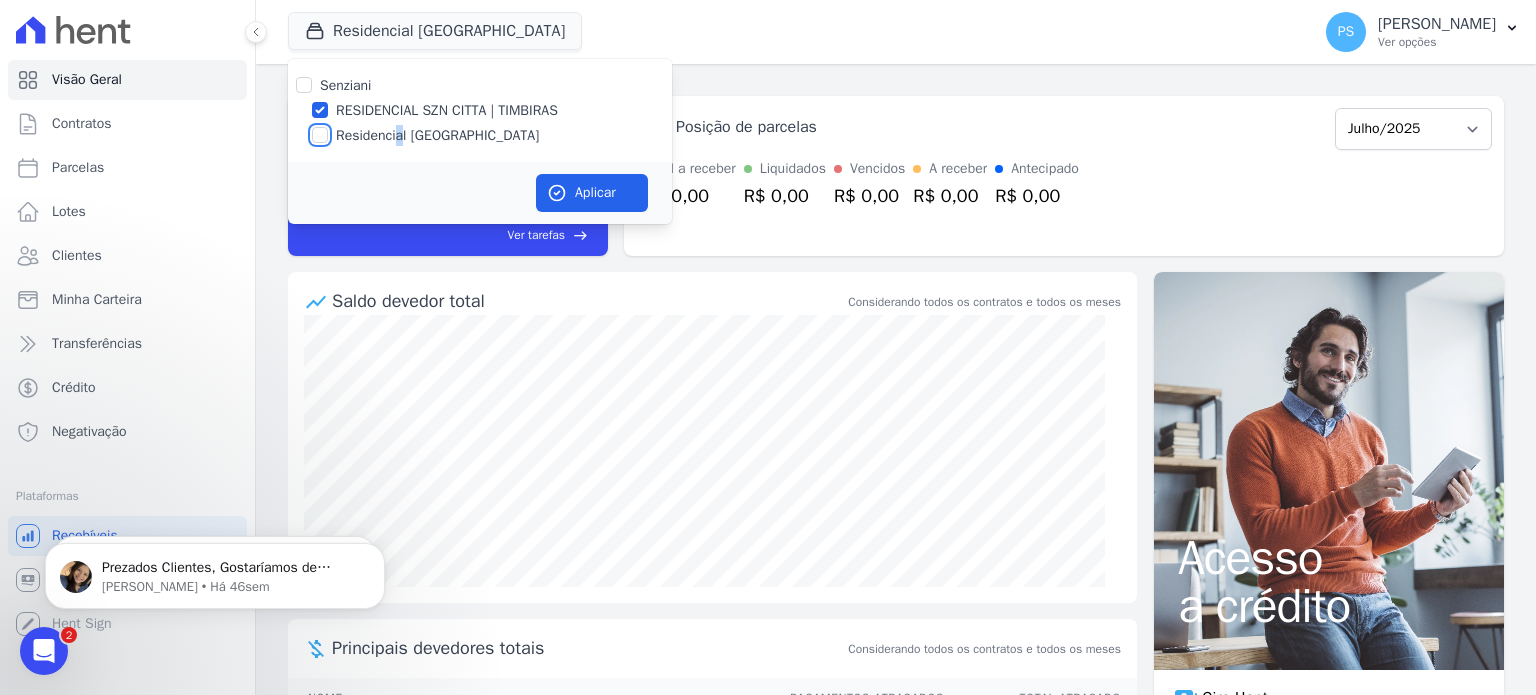 checkbox on "false" 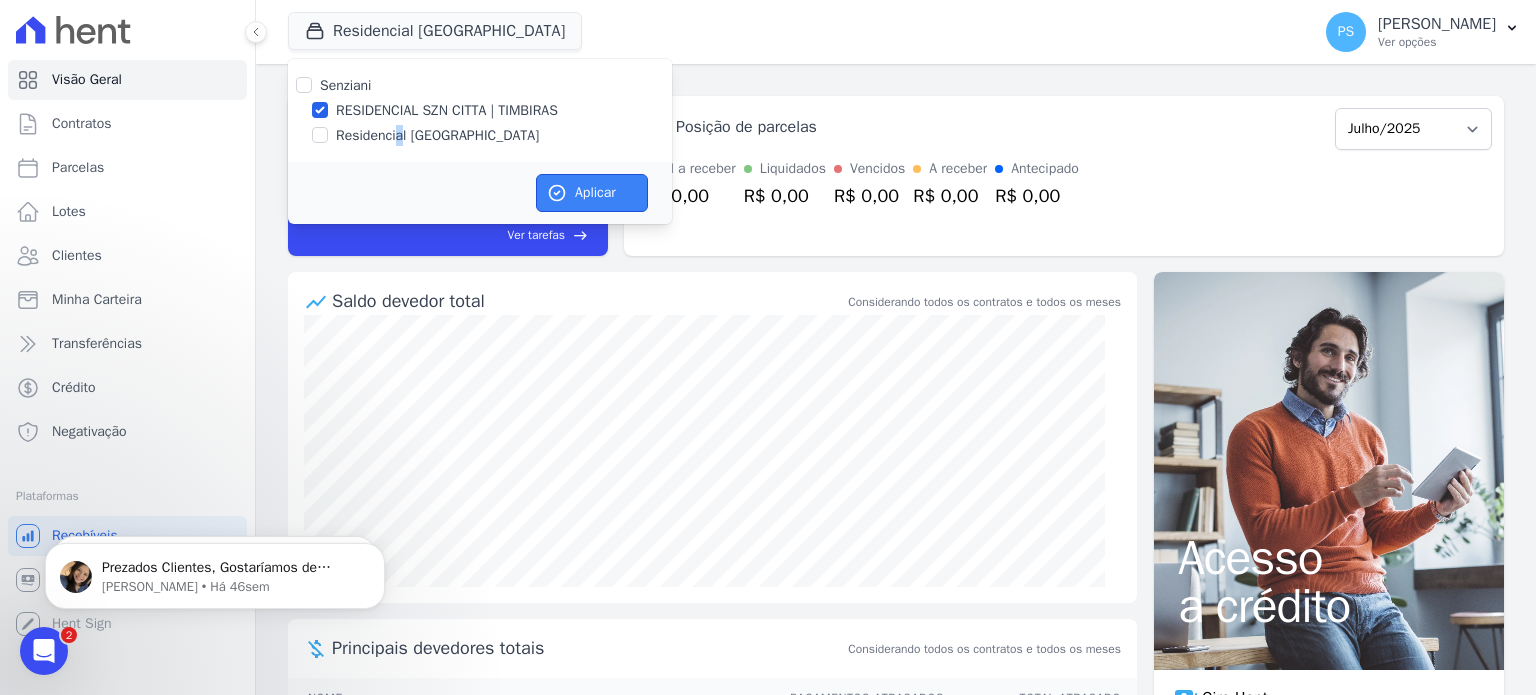 click on "Aplicar" at bounding box center (592, 193) 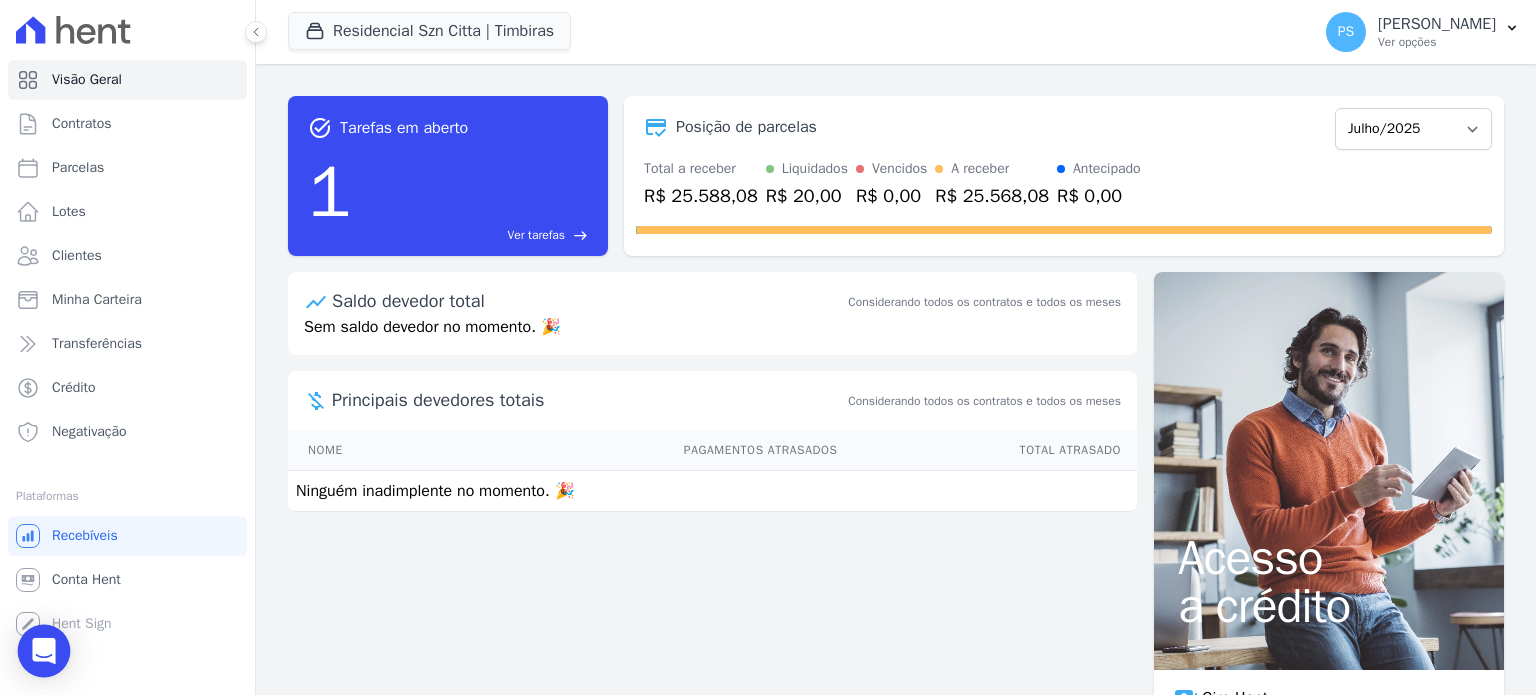 click 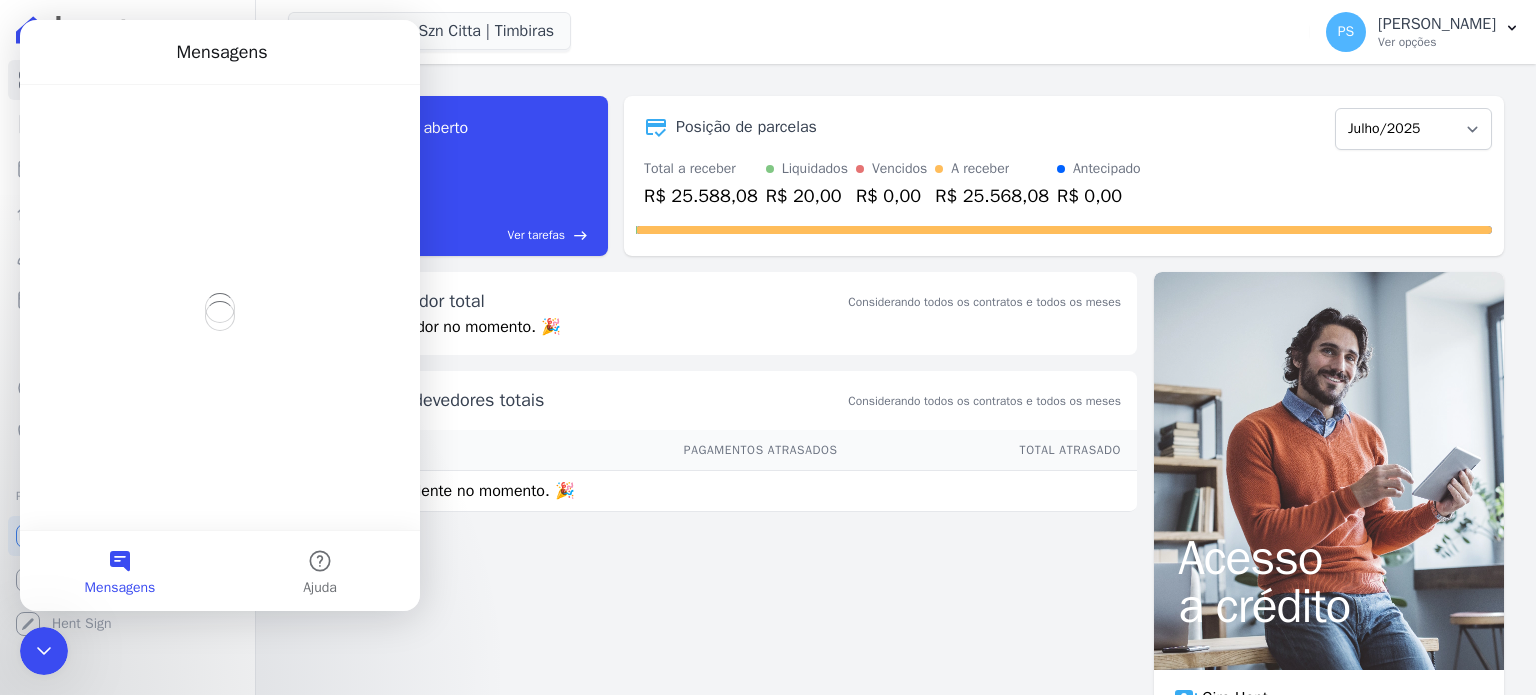 scroll, scrollTop: 0, scrollLeft: 0, axis: both 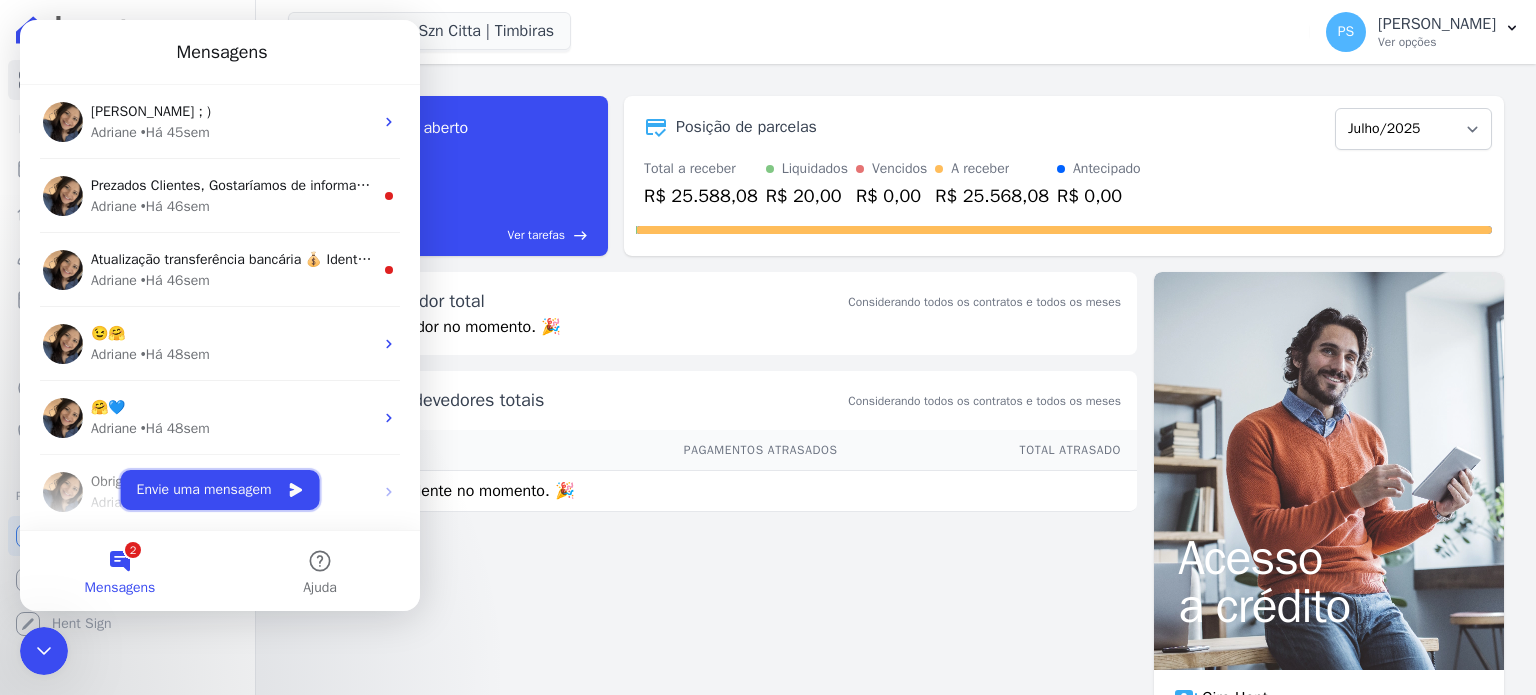 click on "Envie uma mensagem" at bounding box center (220, 490) 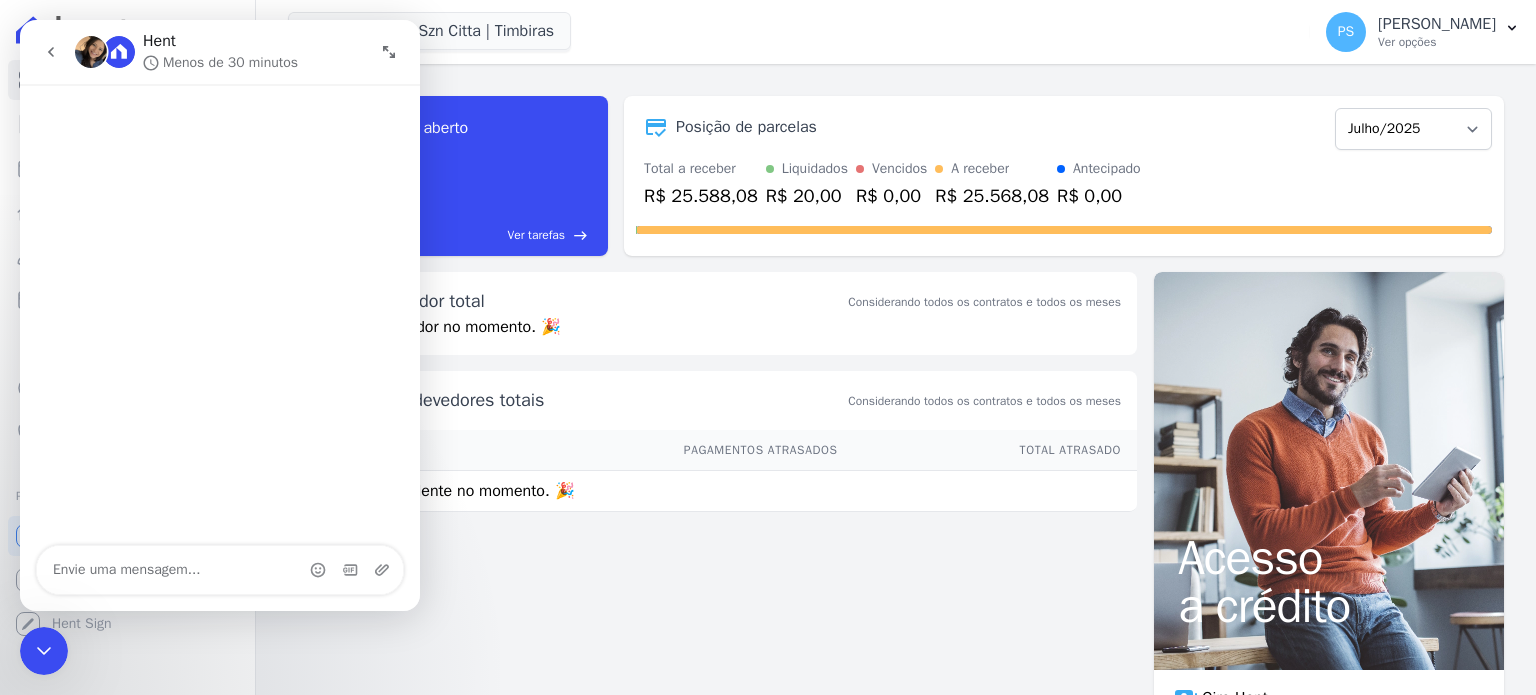 click at bounding box center [220, 570] 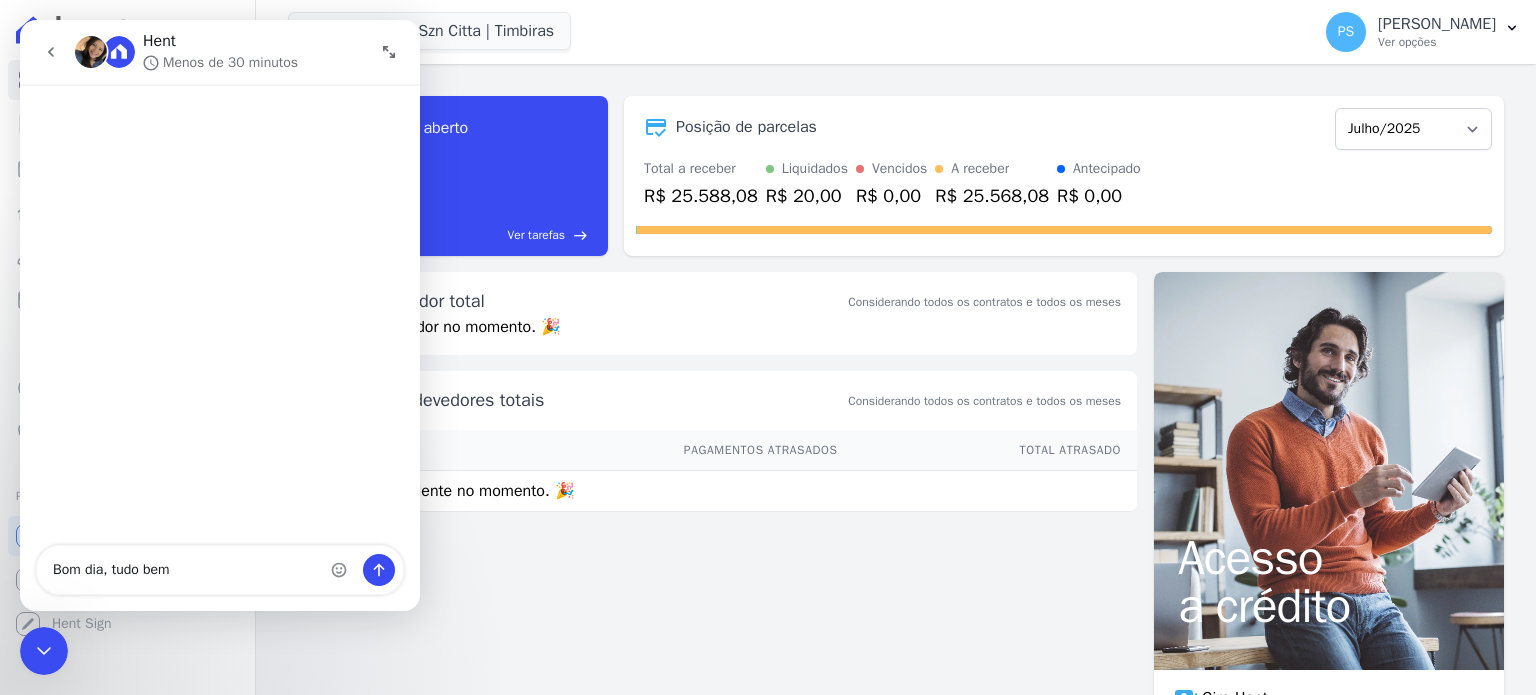 type on "Bom dia, tudo bem?" 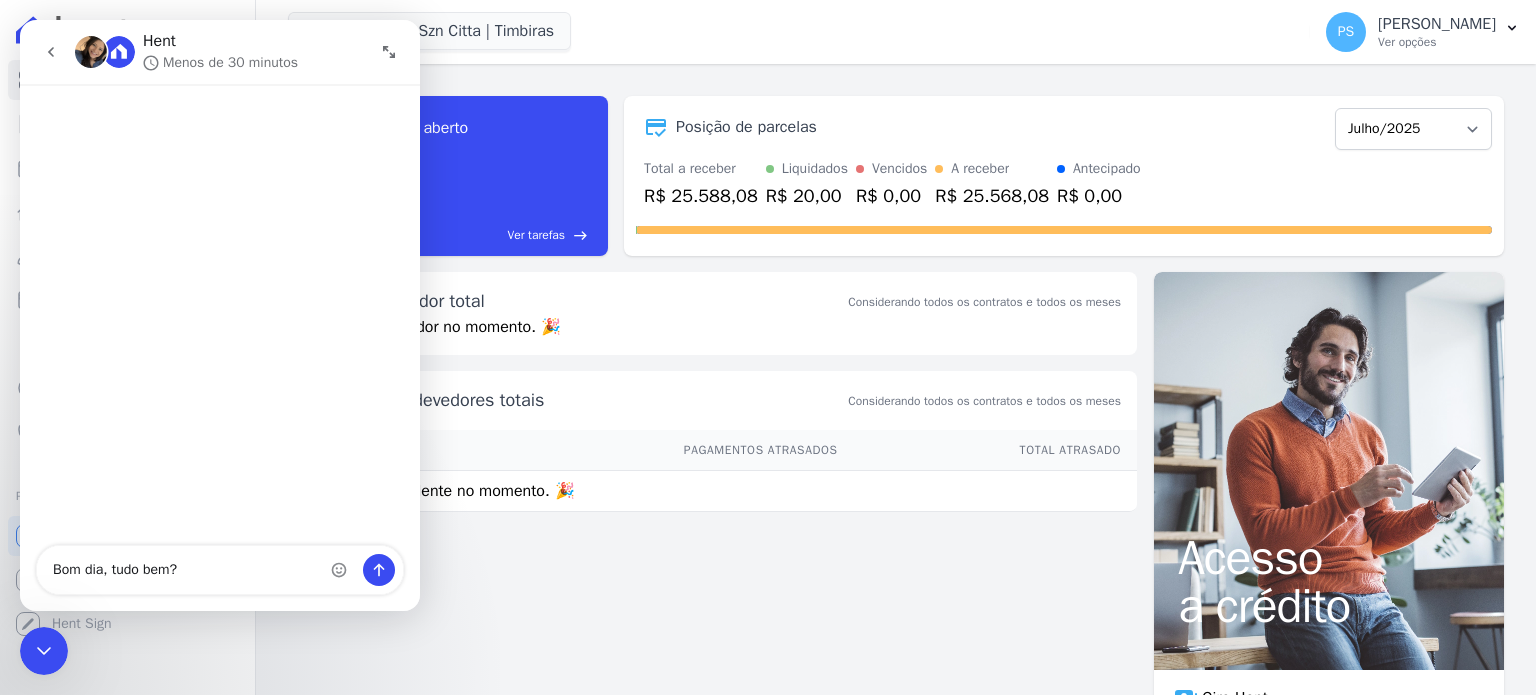type 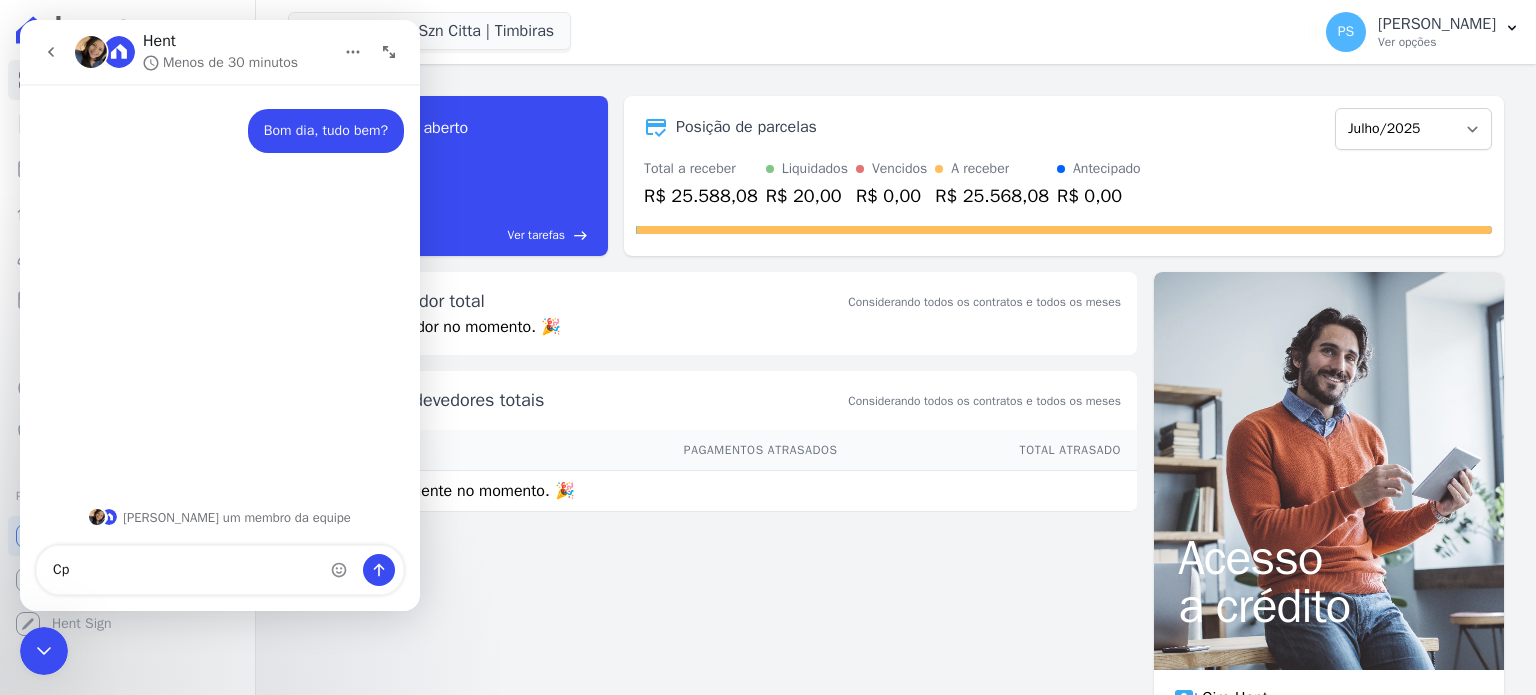 type on "C" 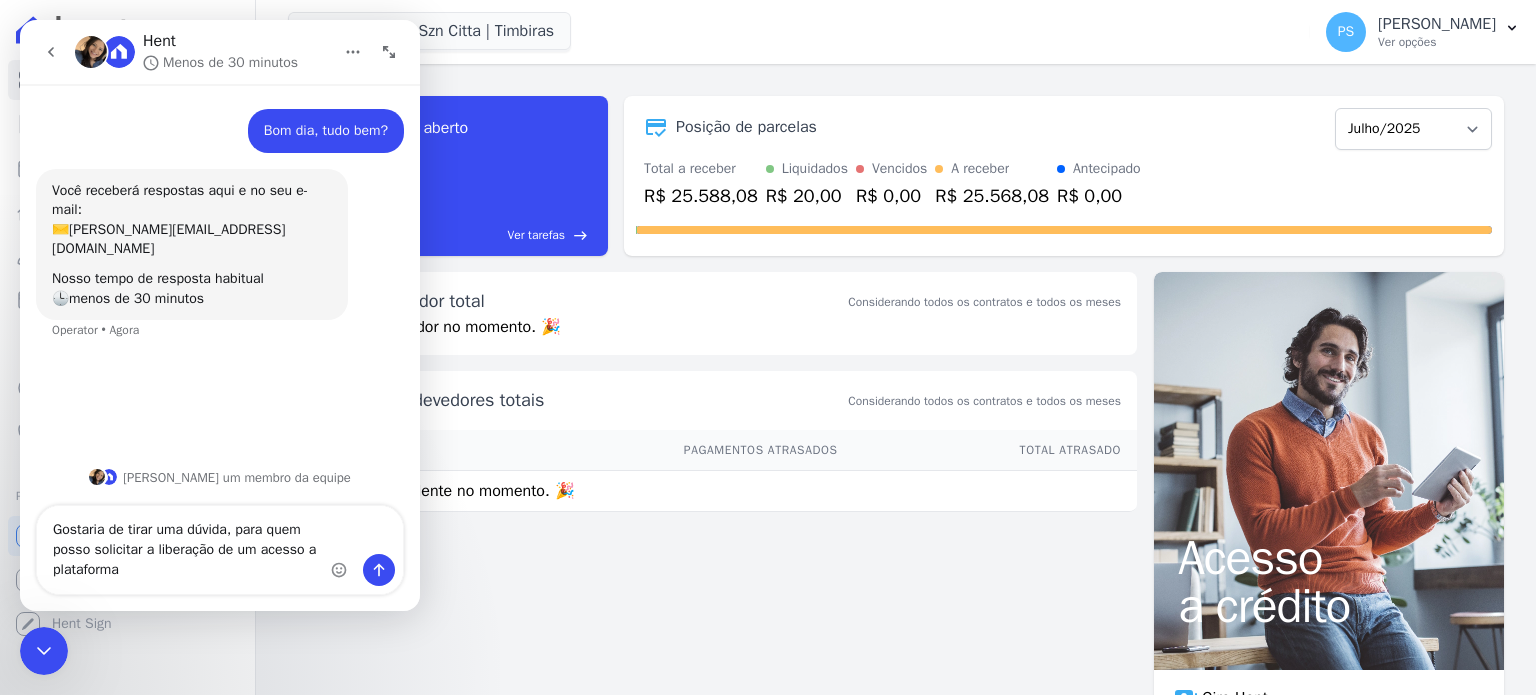 type on "Gostaria de tirar uma dúvida, para quem posso solicitar a liberação de um acesso a plataforma?" 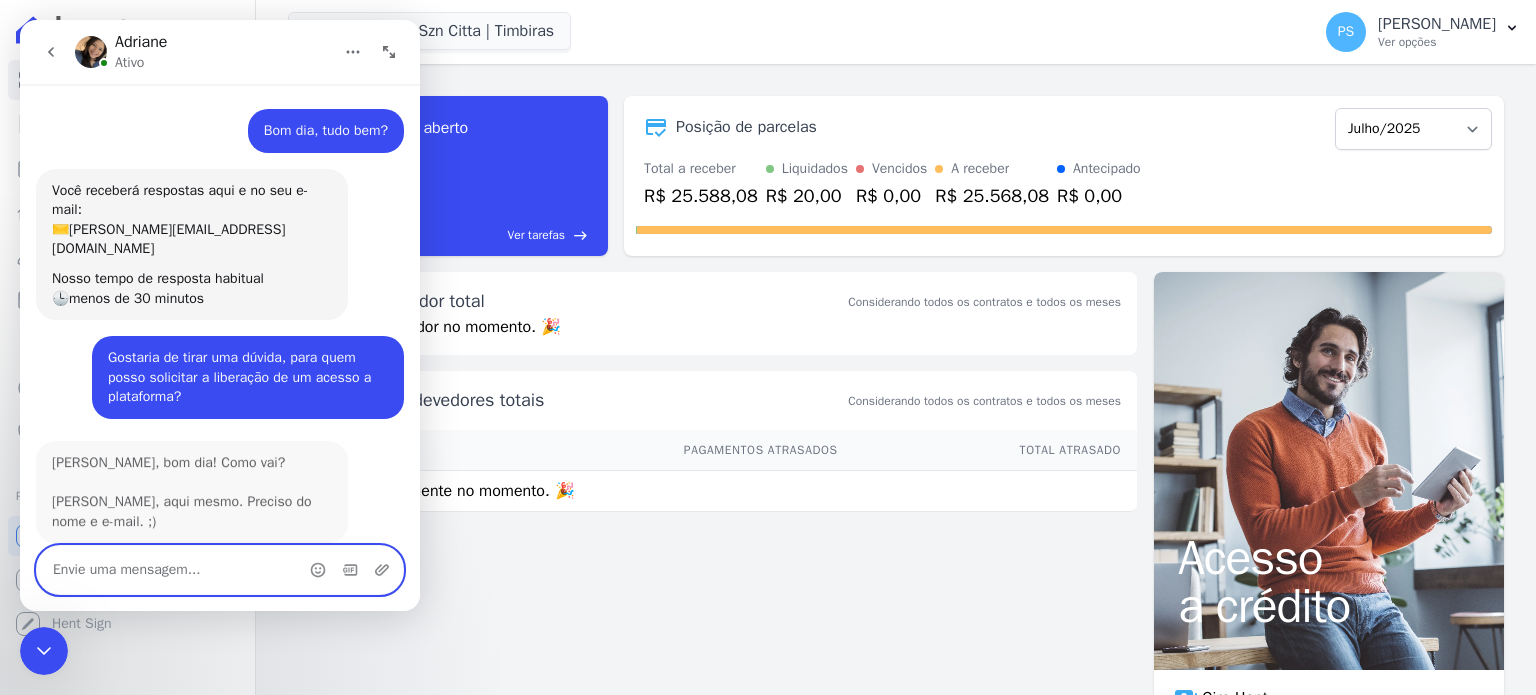 scroll, scrollTop: 12, scrollLeft: 0, axis: vertical 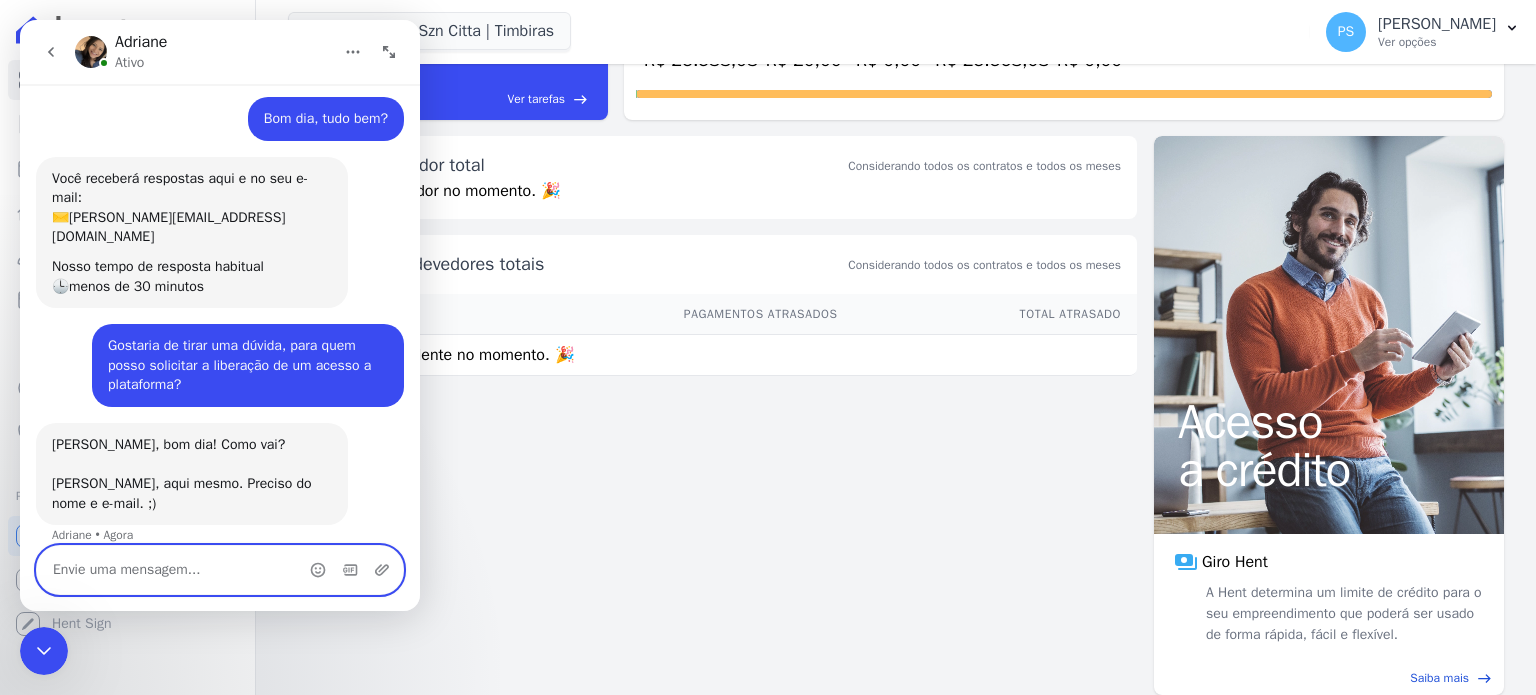 click at bounding box center (220, 570) 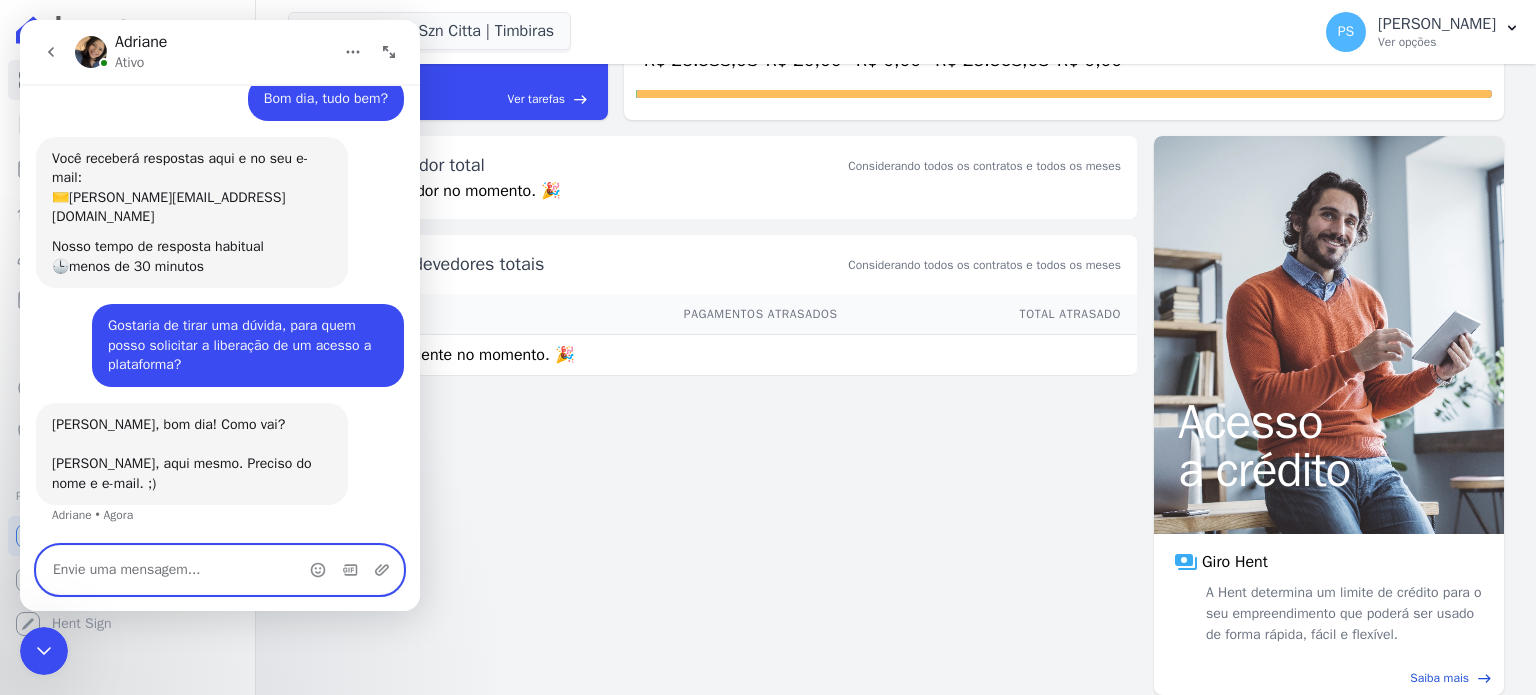 scroll, scrollTop: 92, scrollLeft: 0, axis: vertical 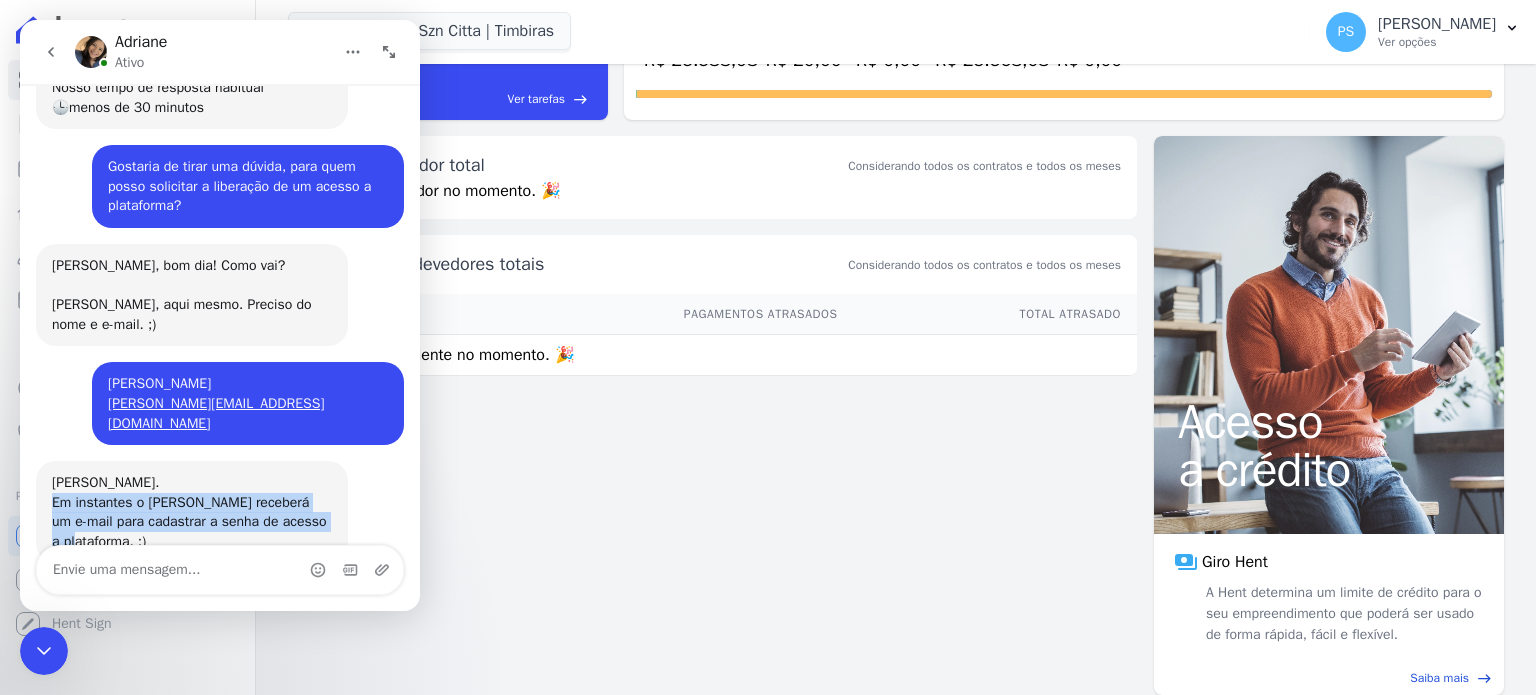 drag, startPoint x: 308, startPoint y: 487, endPoint x: 36, endPoint y: 460, distance: 273.3368 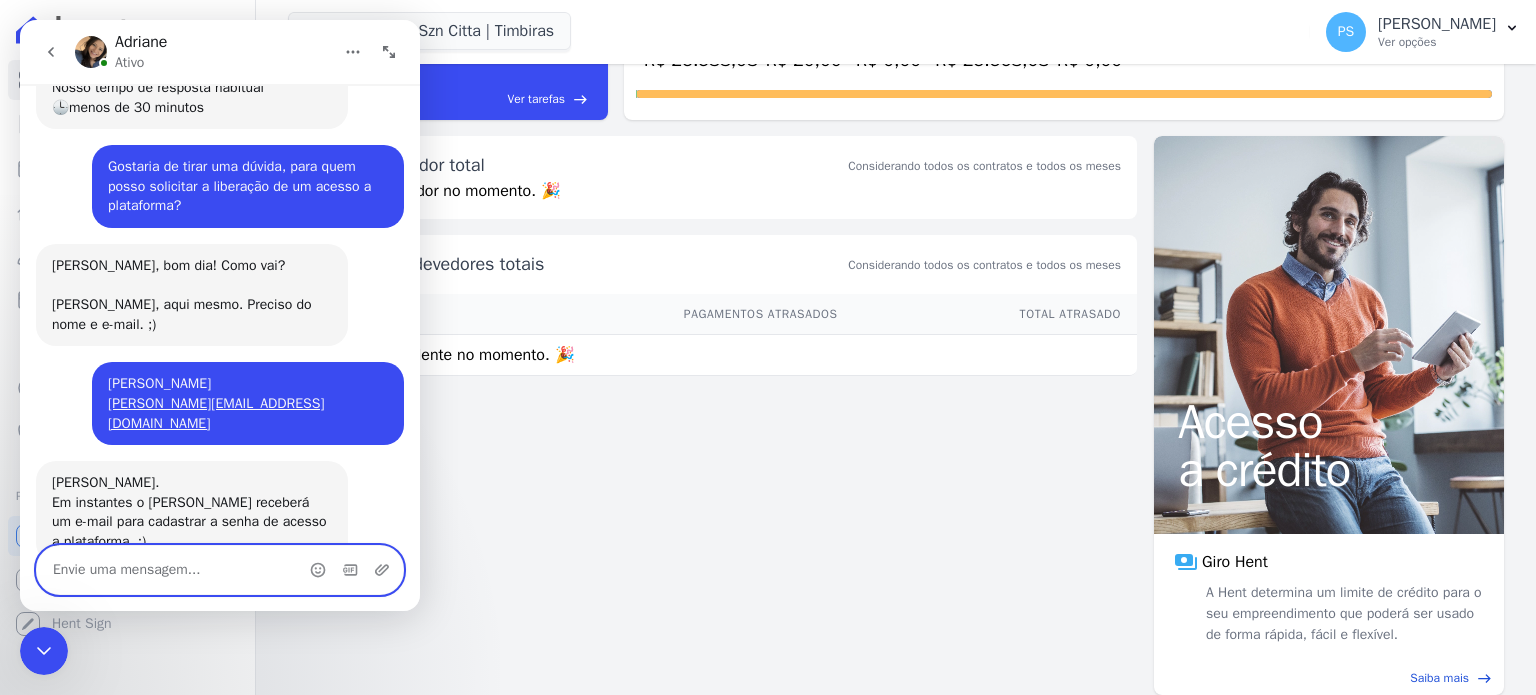 click at bounding box center (220, 570) 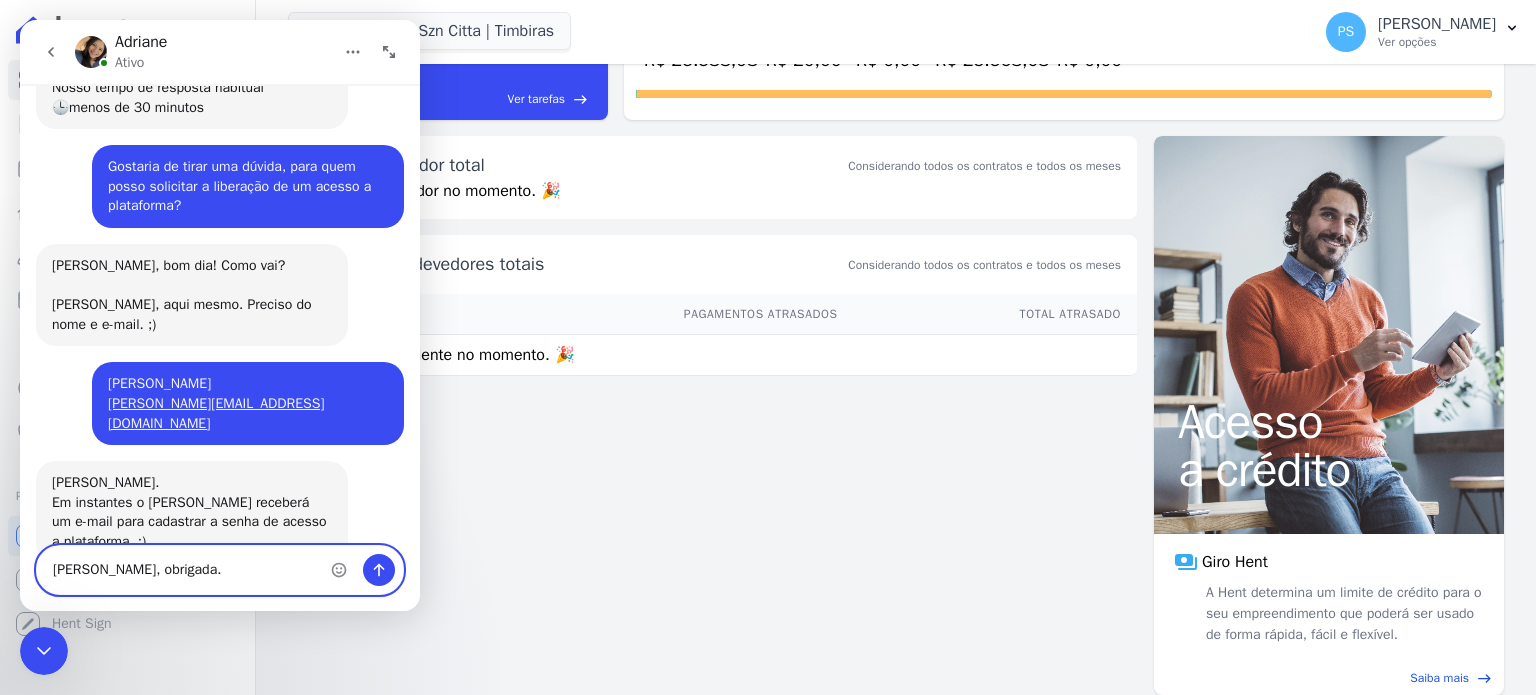 type on "Adriane, obrigada." 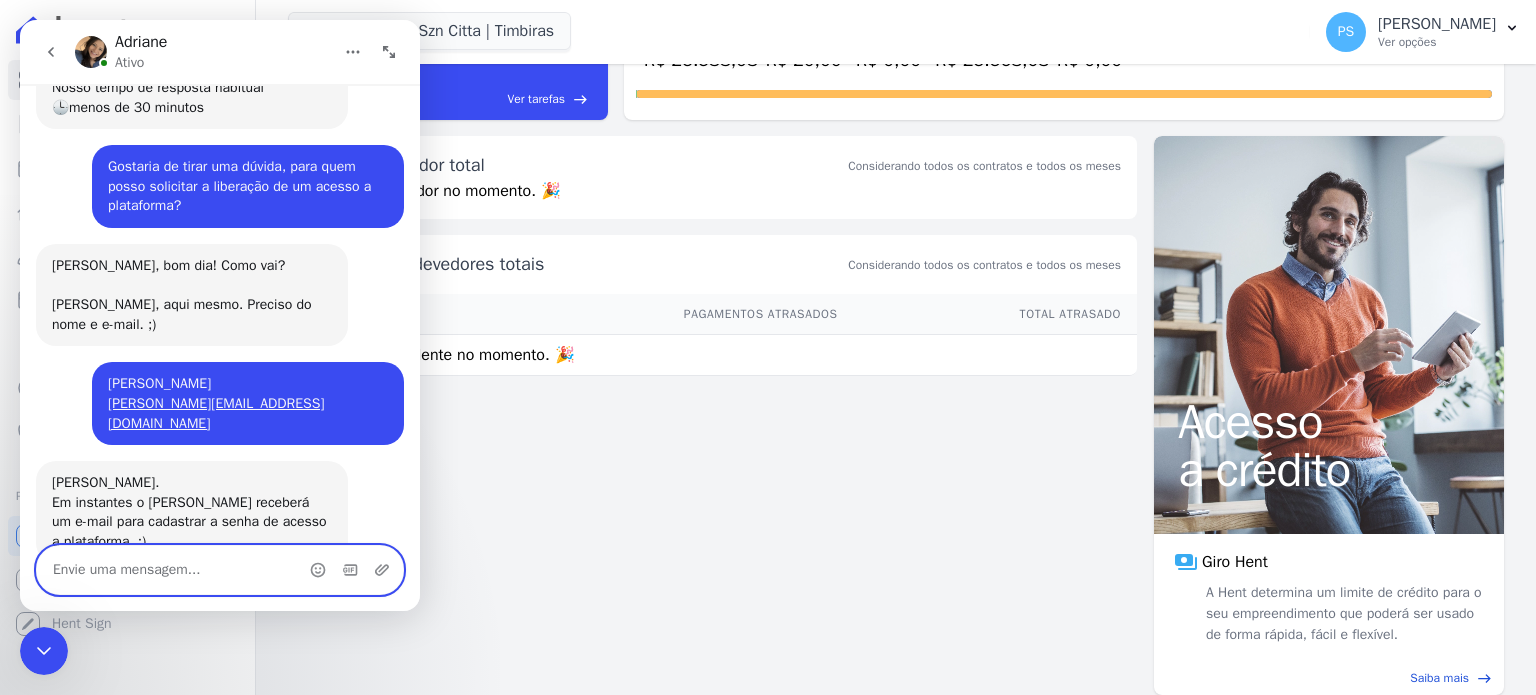 scroll, scrollTop: 250, scrollLeft: 0, axis: vertical 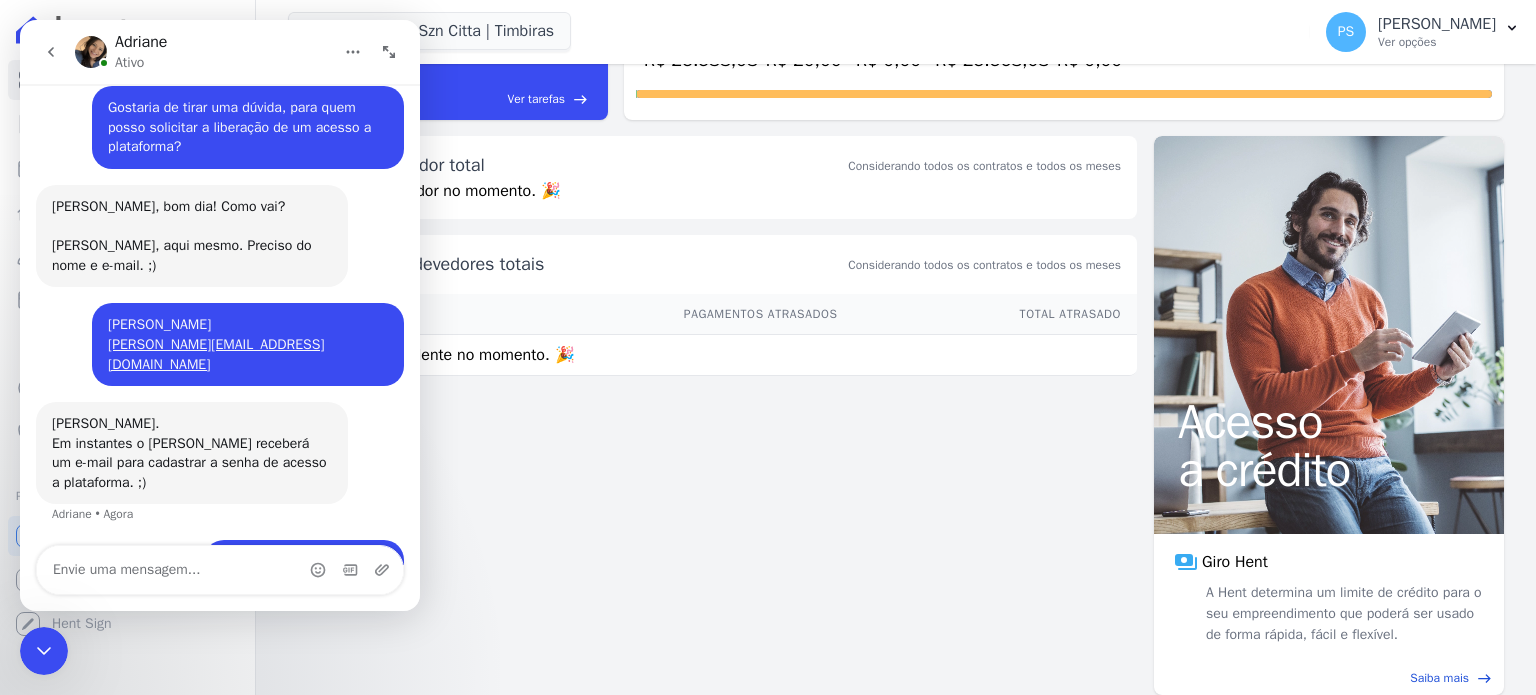 click on "task_alt
Tarefas em aberto
1
Ver tarefas
east
Posição de parcelas
Junho/2025
Julho/2025
Agosto/2025
Setembro/2025
Outubro/2025
Novembro/2025
Dezembro/2025
Janeiro/2026
Fevereiro/2026
Março/2026
Abril/2026
Maio/2026
Junho/2026
Julho/2026
Agosto/2026
Setembro/2026
Outubro/2026
Novembro/2026
Dezembro/2026
Janeiro/2027
Fevereiro/2027
Março/2027
Abril/2027
Maio/2027
Junho/2027
Julho/2027
Agosto/2027
Setembro/2027
Outubro/2027
Novembro/2027
Dezembro/2027
Janeiro/2028
Fevereiro/2028
Março/2028
Abril/2028
Maio/2028
Junho/2028
Julho/2028
Agosto/2028
Setembro/2028
Outubro/2028
Novembro/2028
Dezembro/2028
Janeiro/2029
Fevereiro/2029
Março/2029" at bounding box center (896, 243) 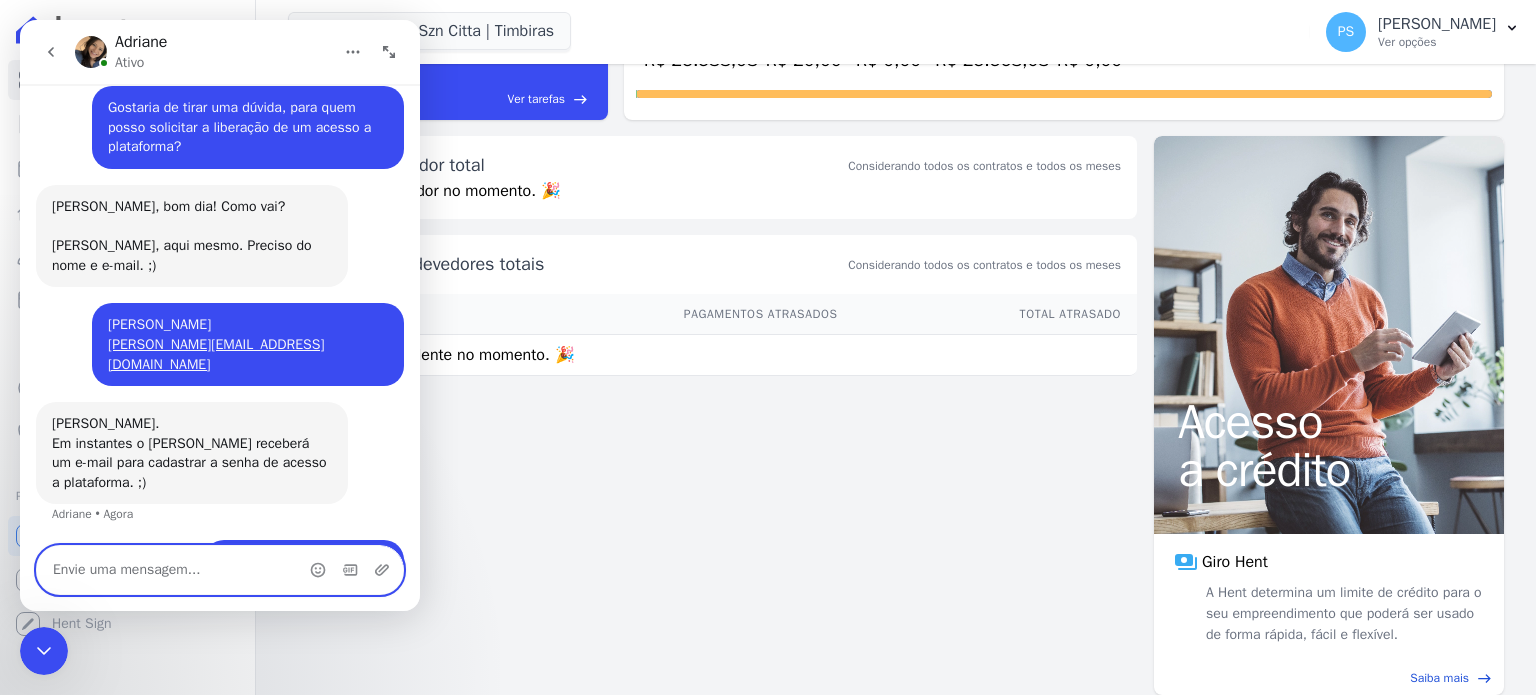 click at bounding box center (220, 570) 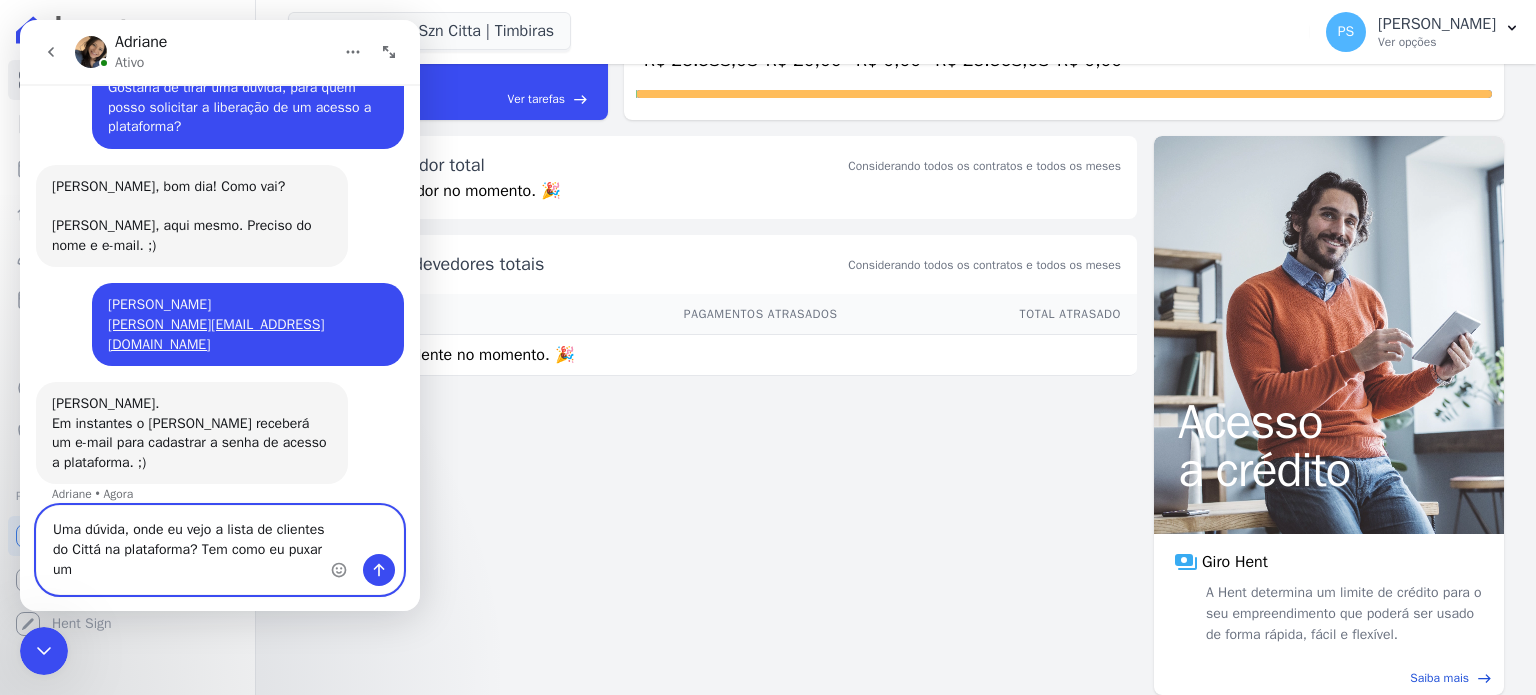 scroll, scrollTop: 290, scrollLeft: 0, axis: vertical 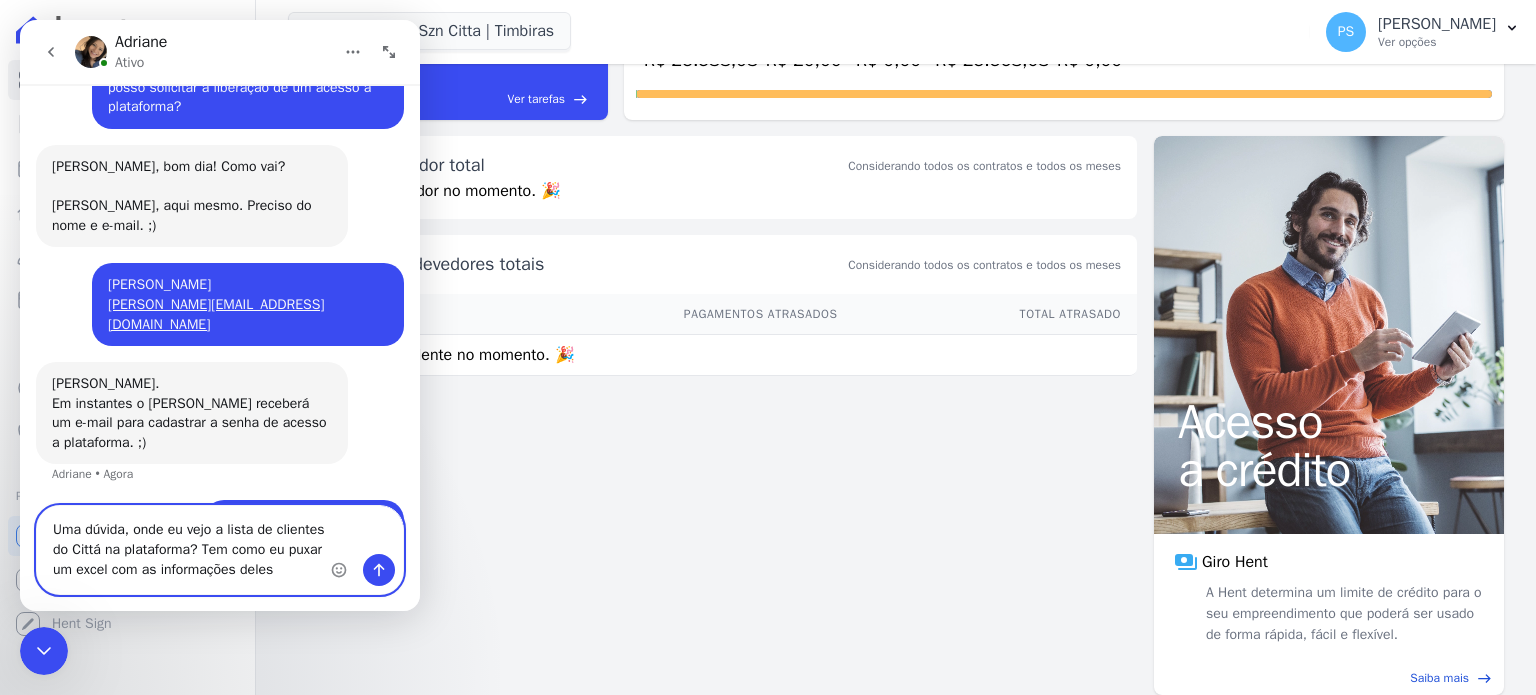 type on "Uma dúvida, onde eu vejo a lista de clientes do Cittá na plataforma? Tem como eu puxar um excel com as informações deles?" 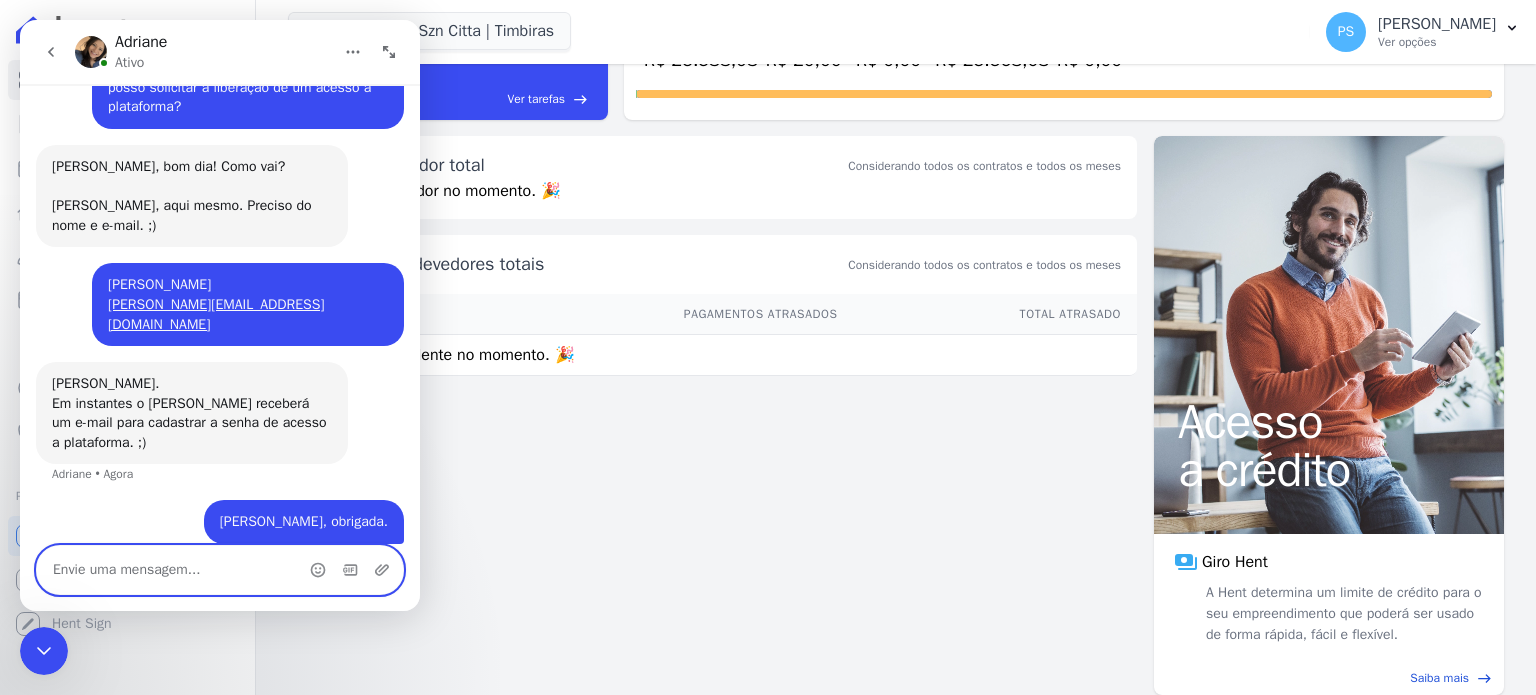 scroll, scrollTop: 335, scrollLeft: 0, axis: vertical 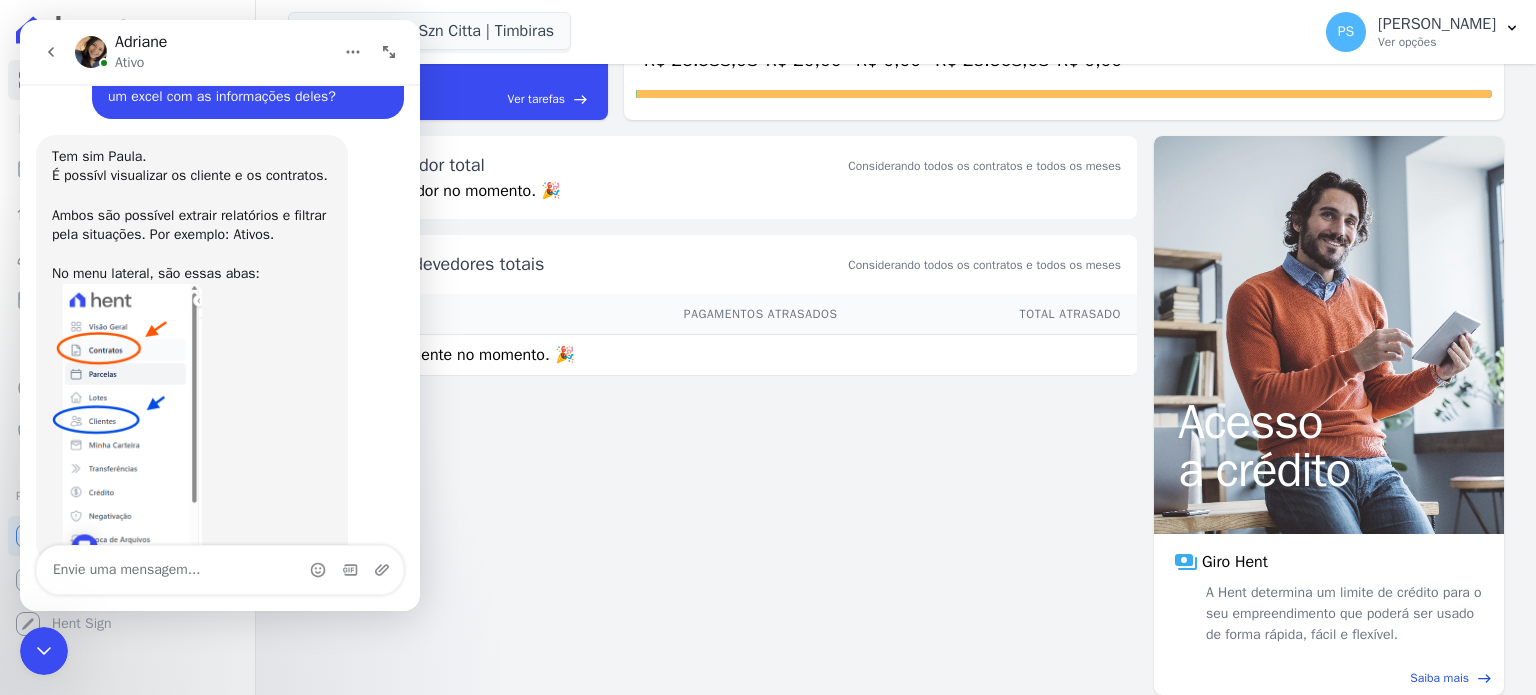 click on "Saldo devedor total
Considerando todos os contratos e todos os meses
Sem saldo devedor no momento. 🎉
Principais devedores totais
Considerando todos os contratos e todos os meses
Nome
Pagamentos Atrasados
Total Atrasado
Ninguém inadimplente no momento. 🎉" at bounding box center (712, 272) 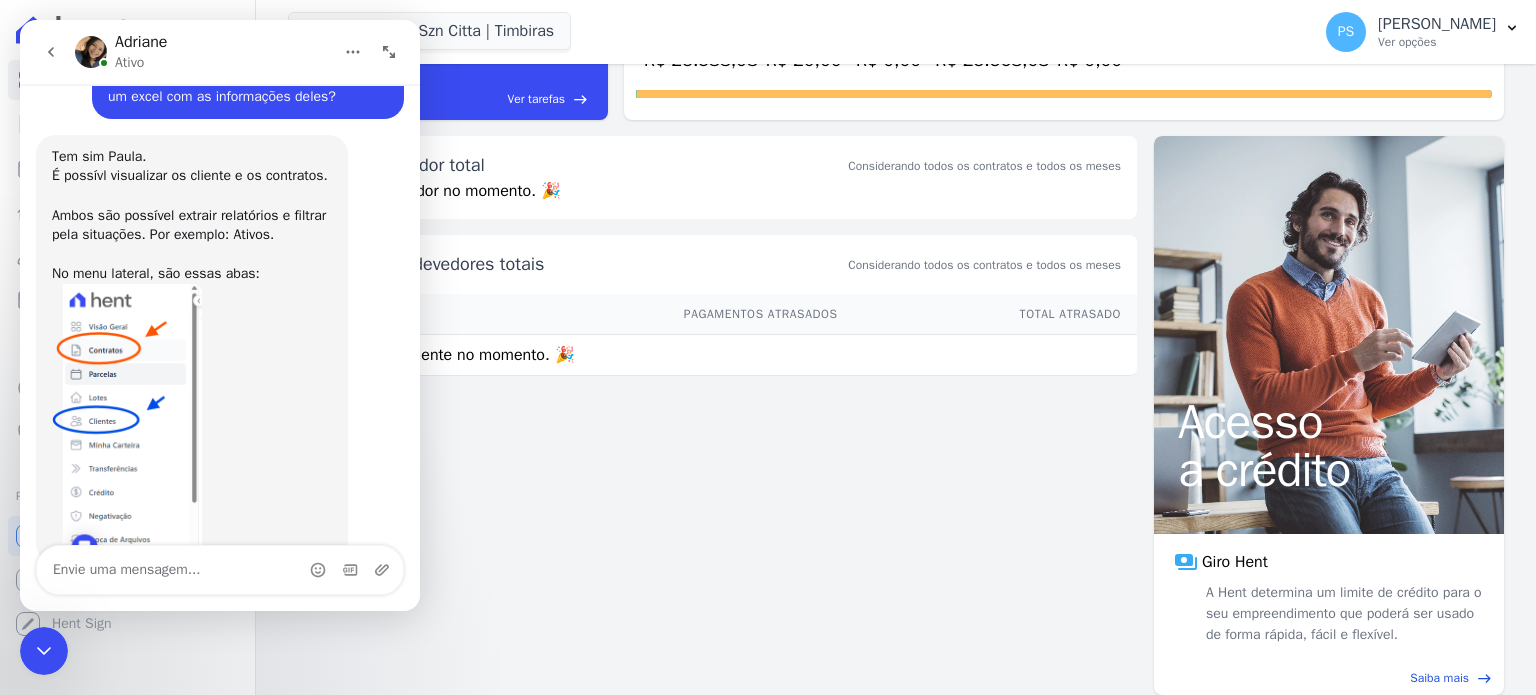 click 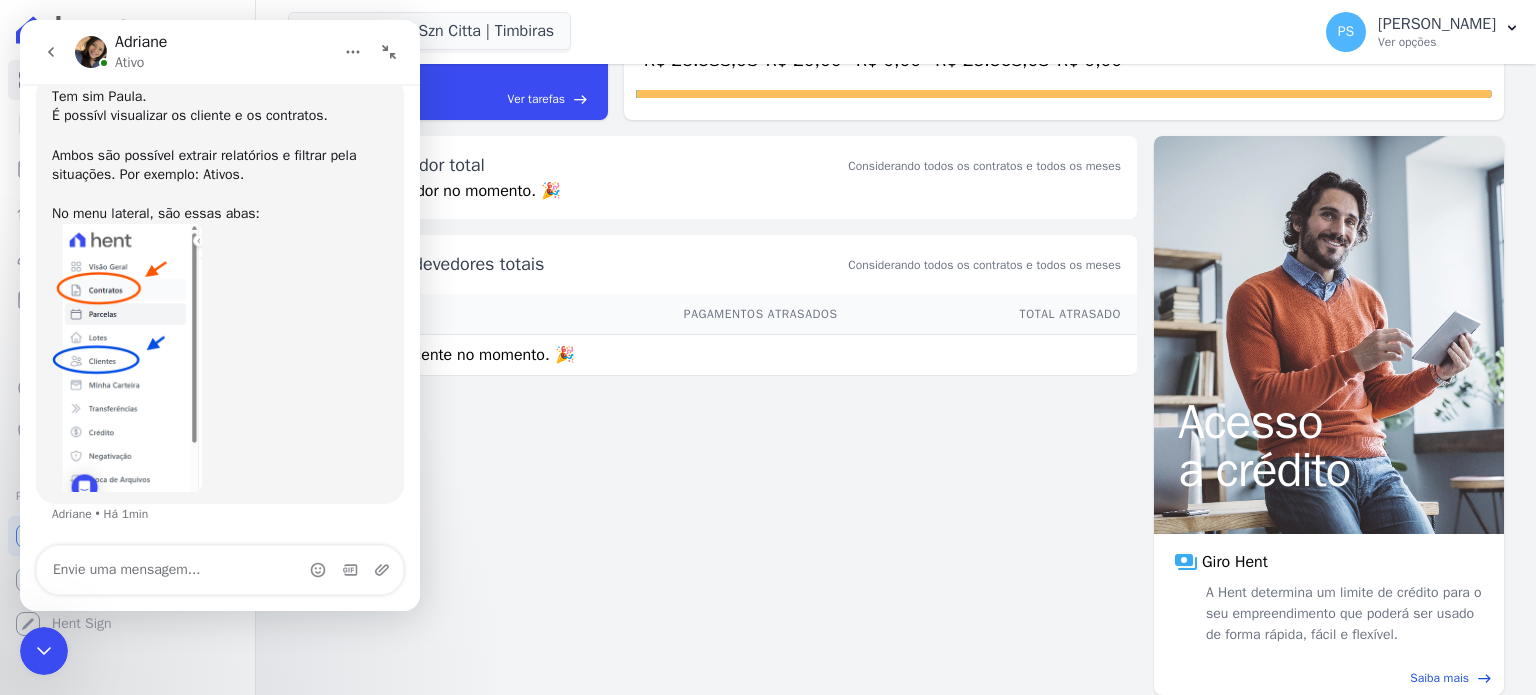 scroll, scrollTop: 702, scrollLeft: 0, axis: vertical 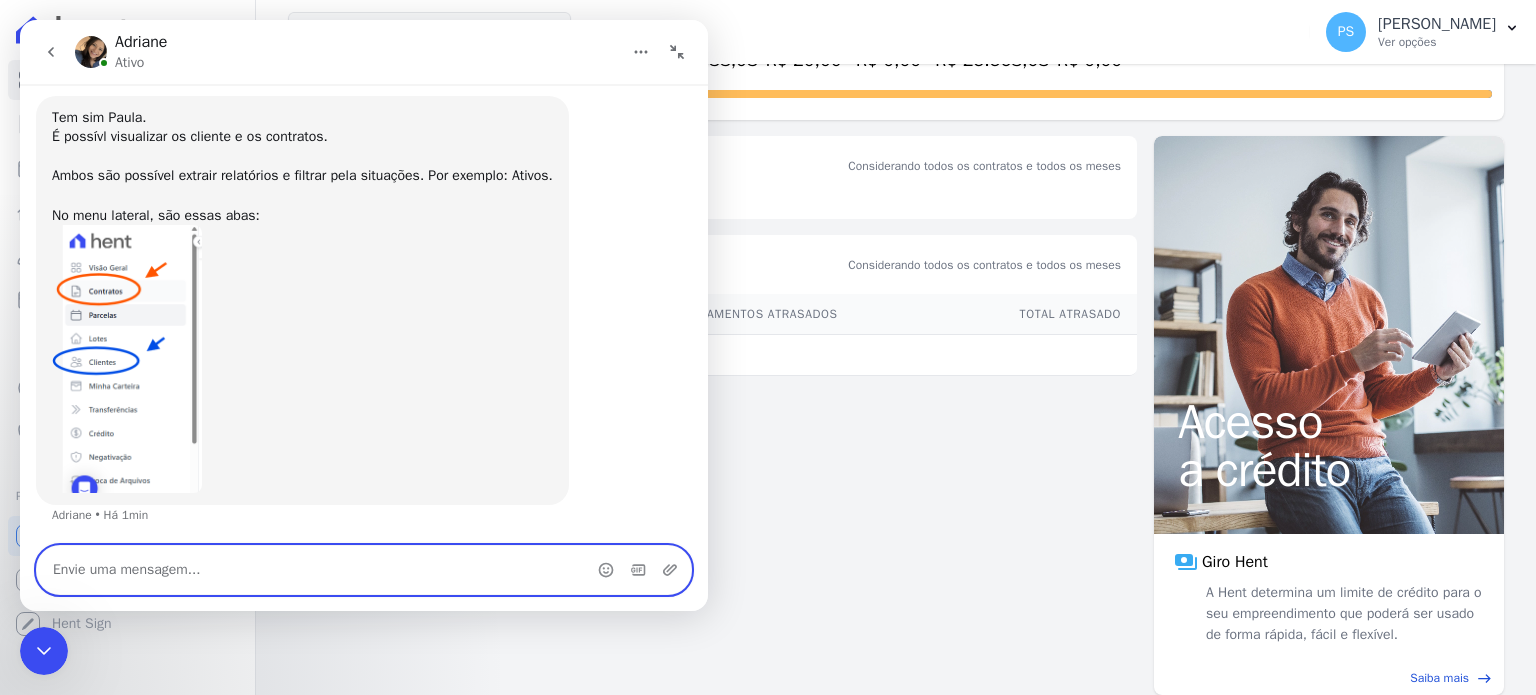 click at bounding box center [364, 570] 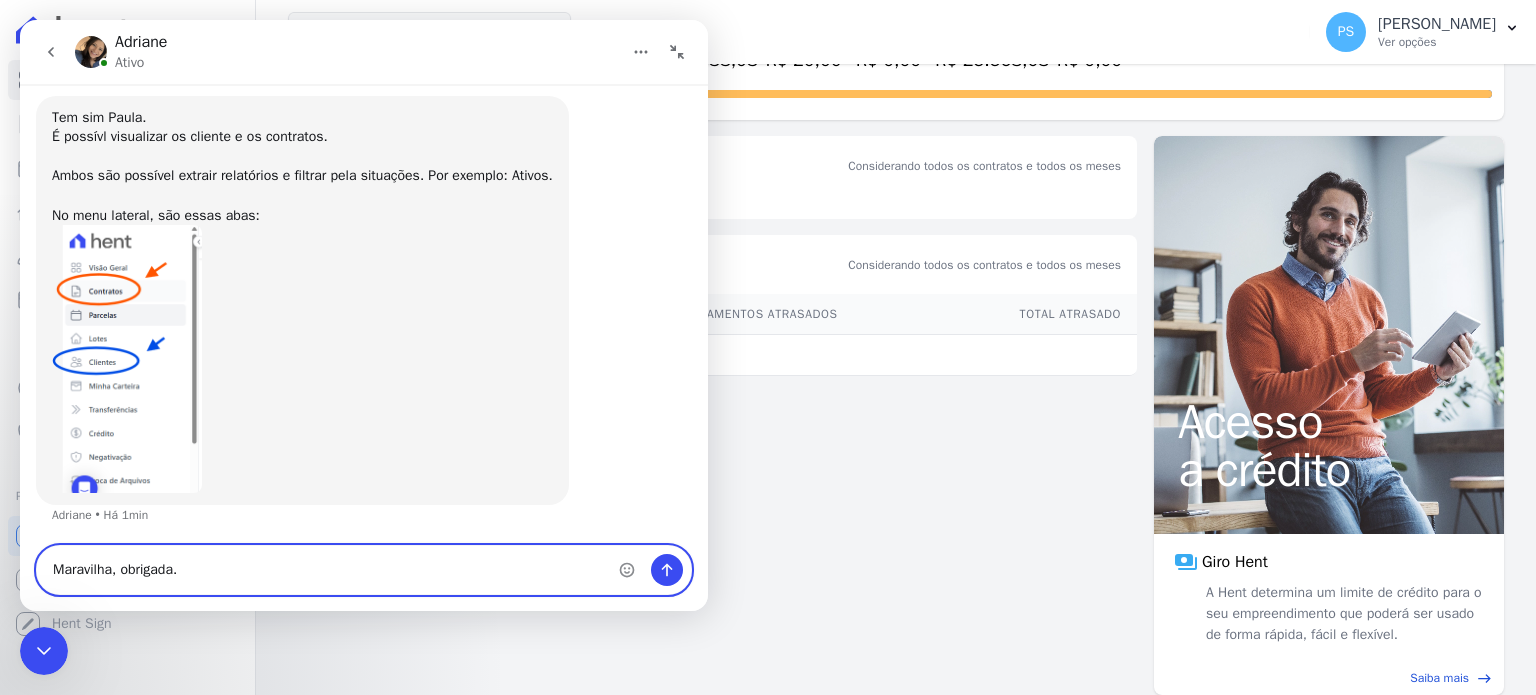 type on "Maravilha, obrigada." 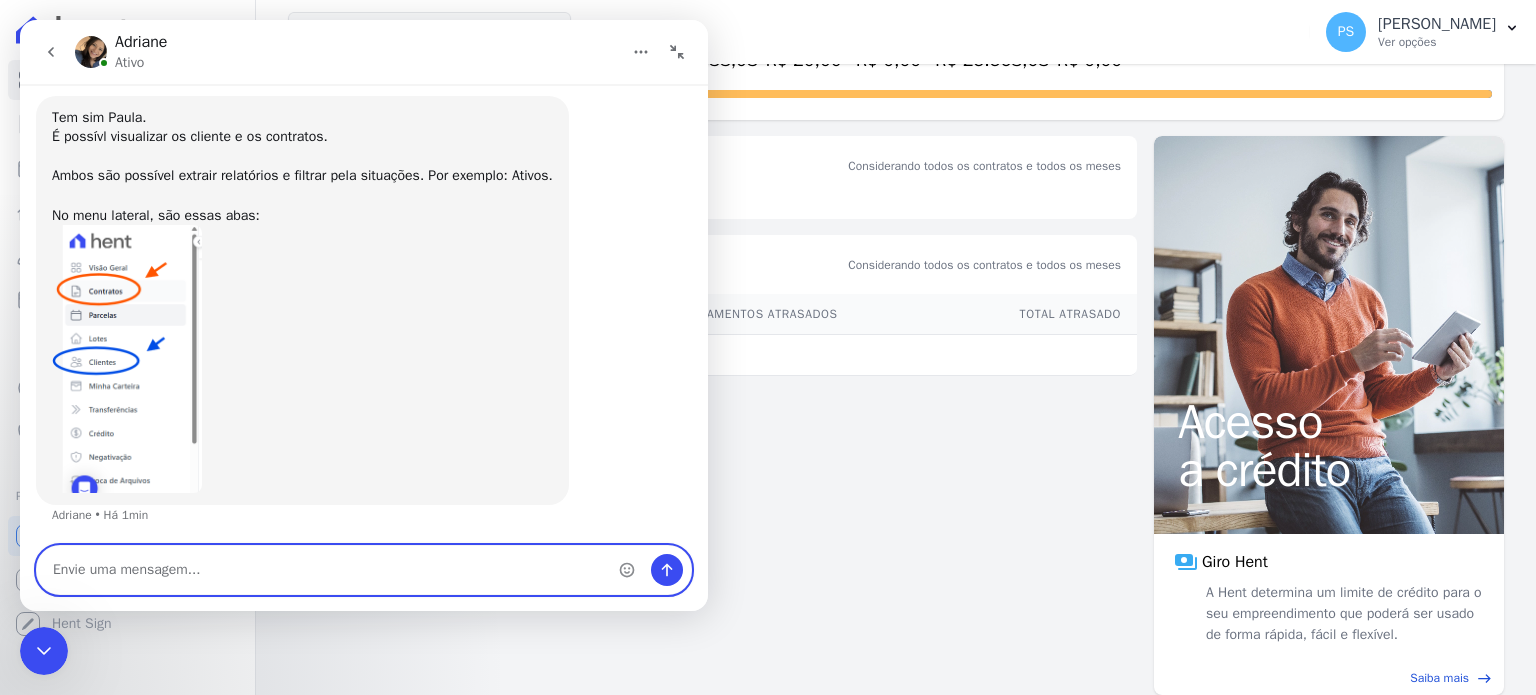 scroll, scrollTop: 762, scrollLeft: 0, axis: vertical 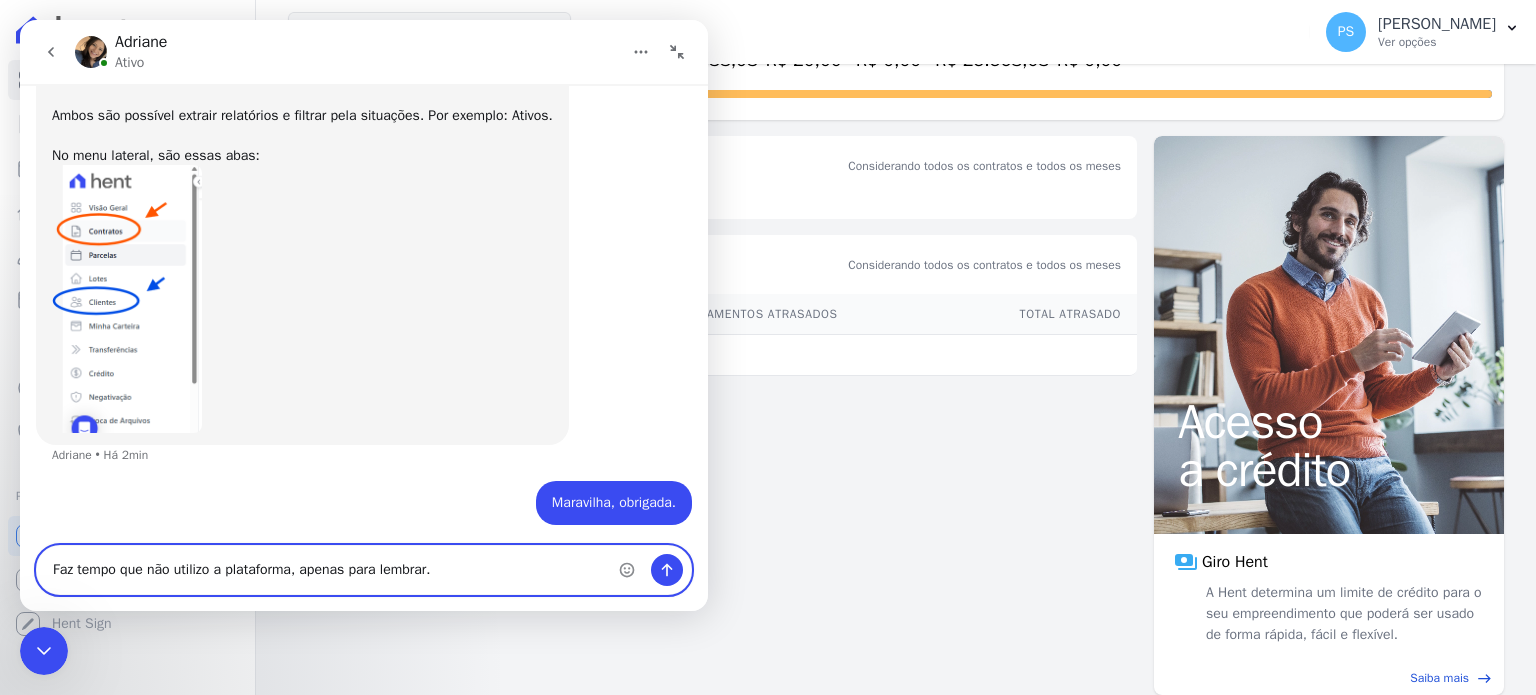 type on "Faz tempo que não utilizo a plataforma, apenas para lembrar." 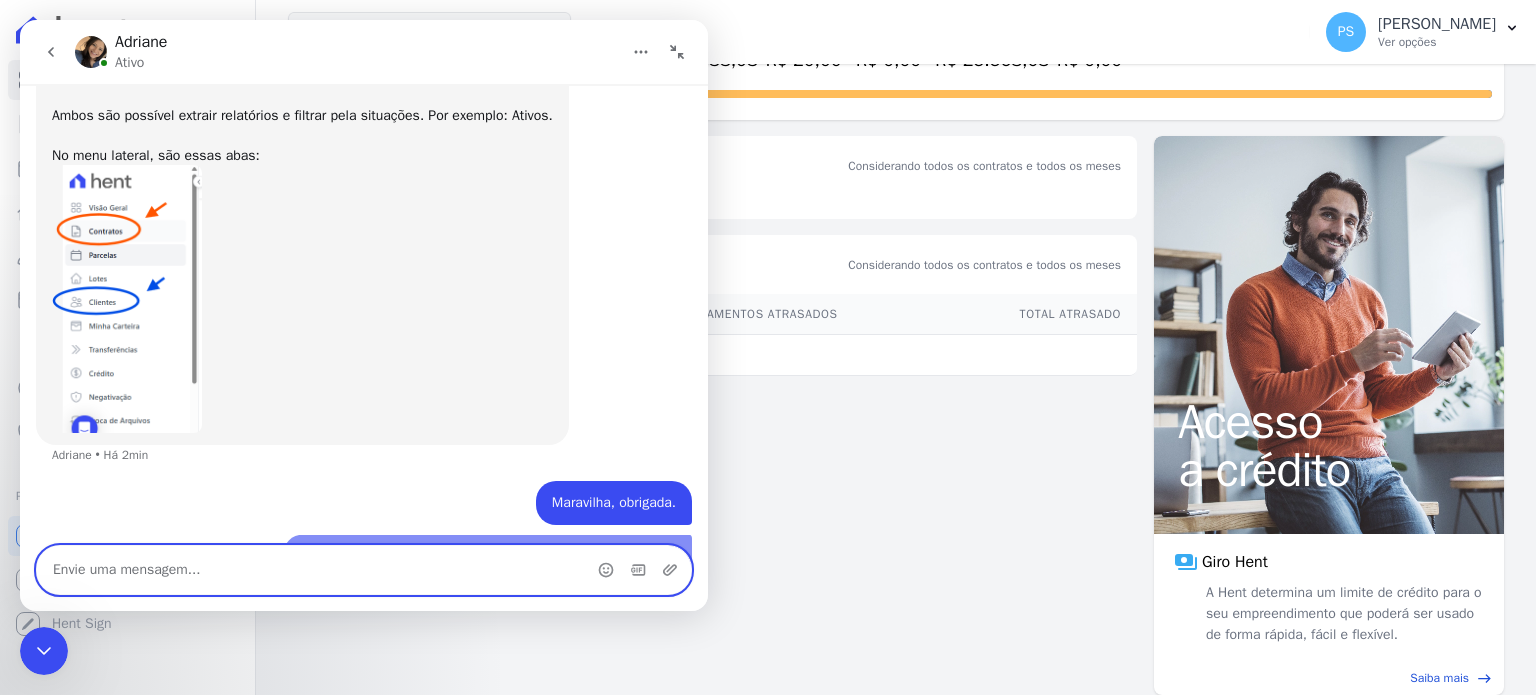 scroll, scrollTop: 808, scrollLeft: 0, axis: vertical 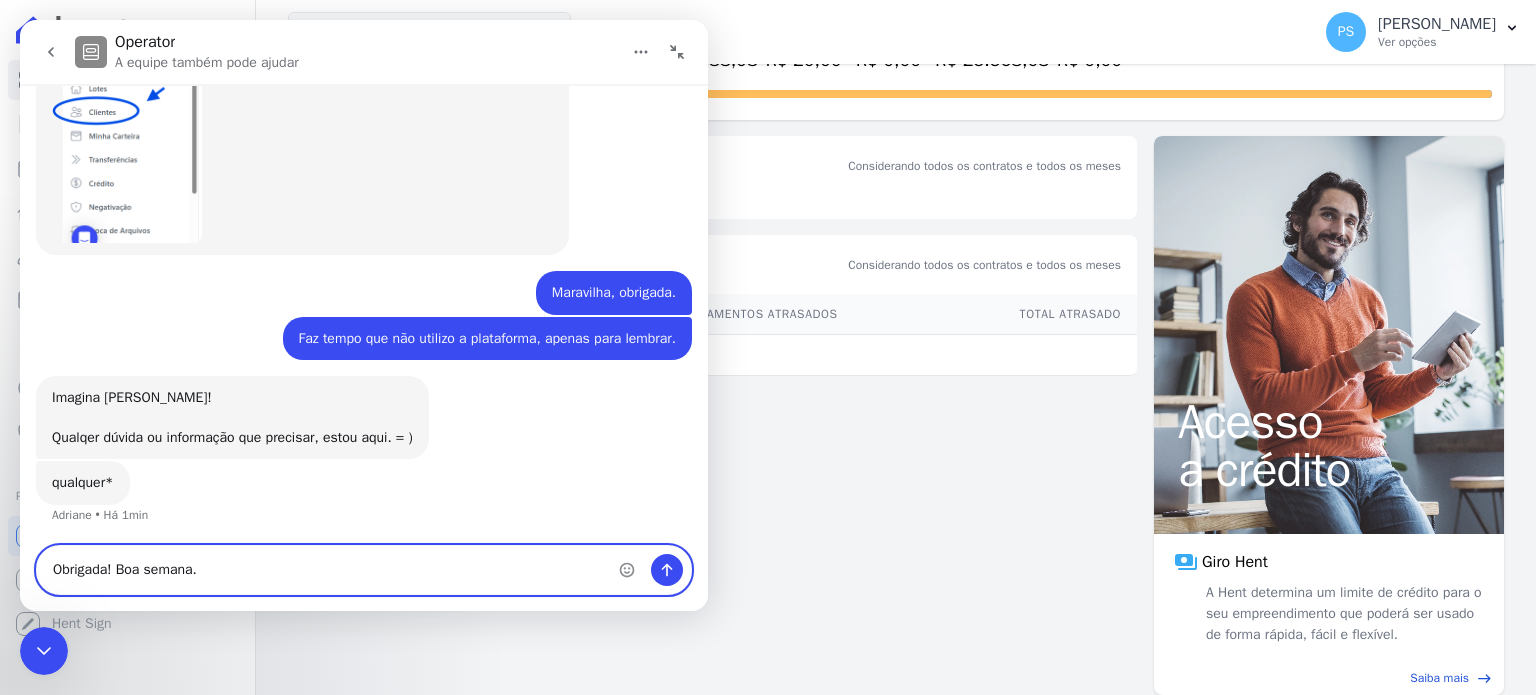 type on "Obrigada! Boa semana." 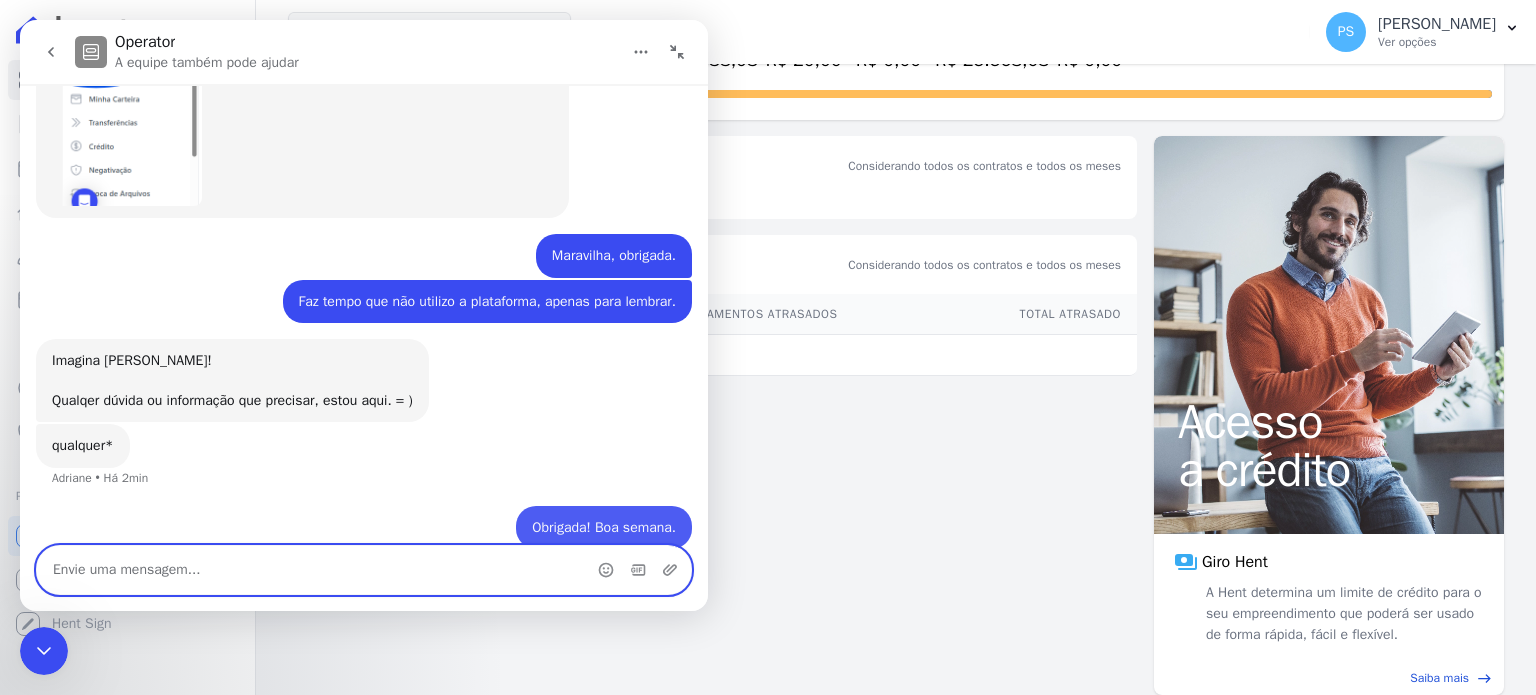 scroll, scrollTop: 1012, scrollLeft: 0, axis: vertical 